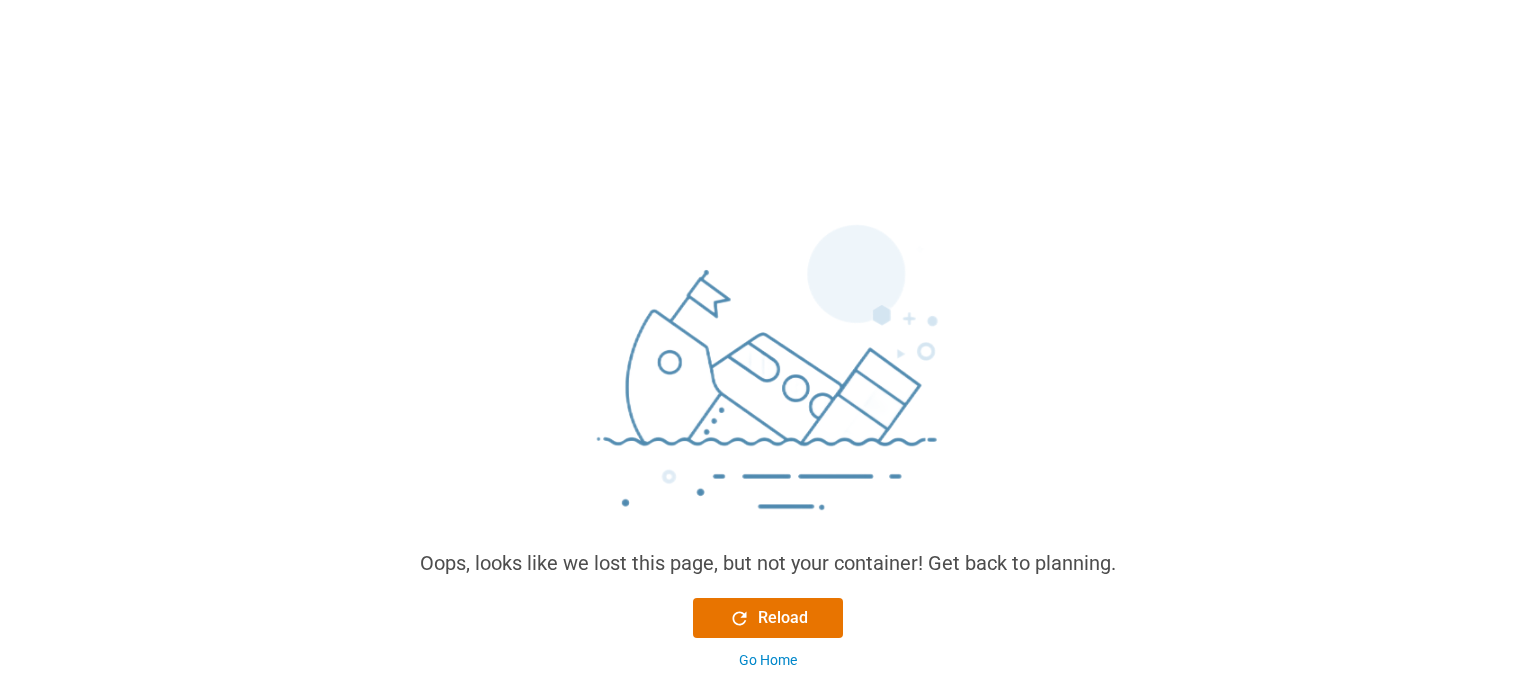 scroll, scrollTop: 0, scrollLeft: 0, axis: both 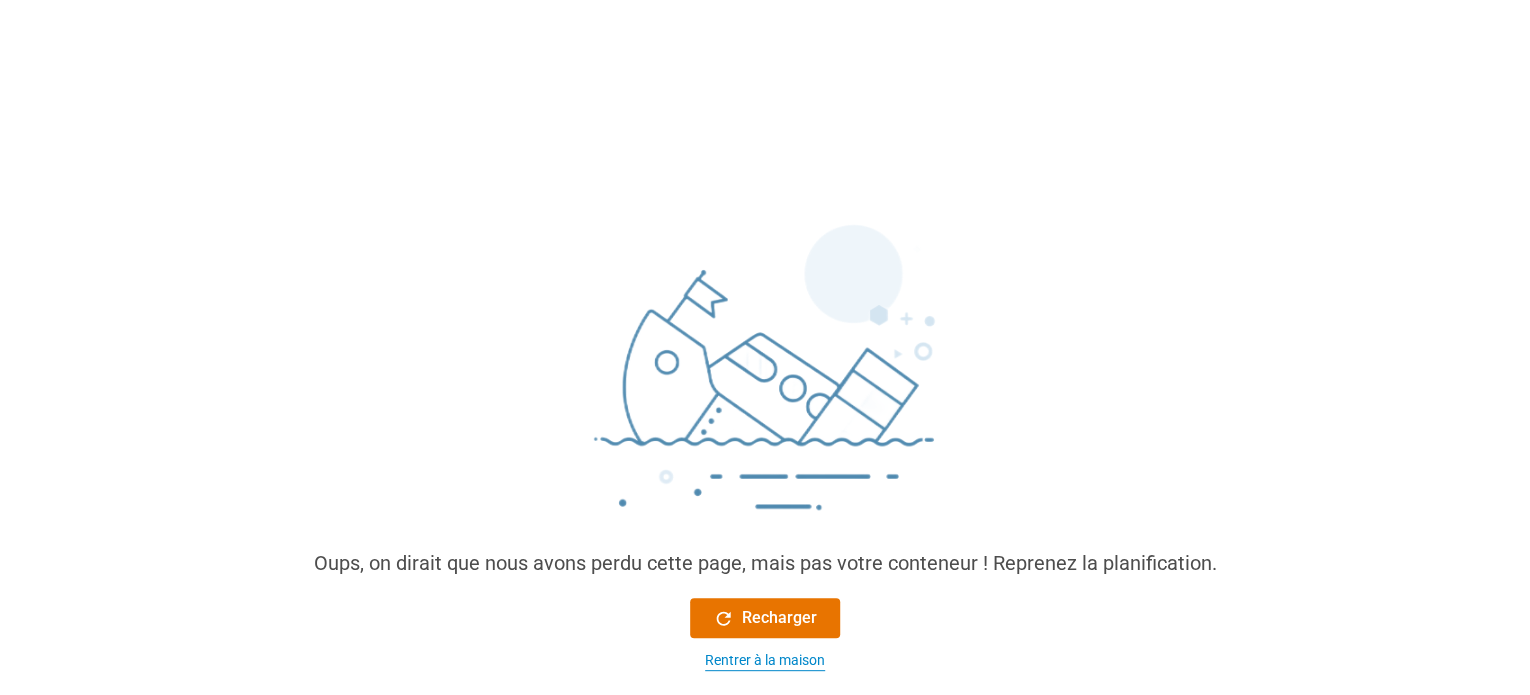 click on "Rentrer à la maison" at bounding box center (765, 660) 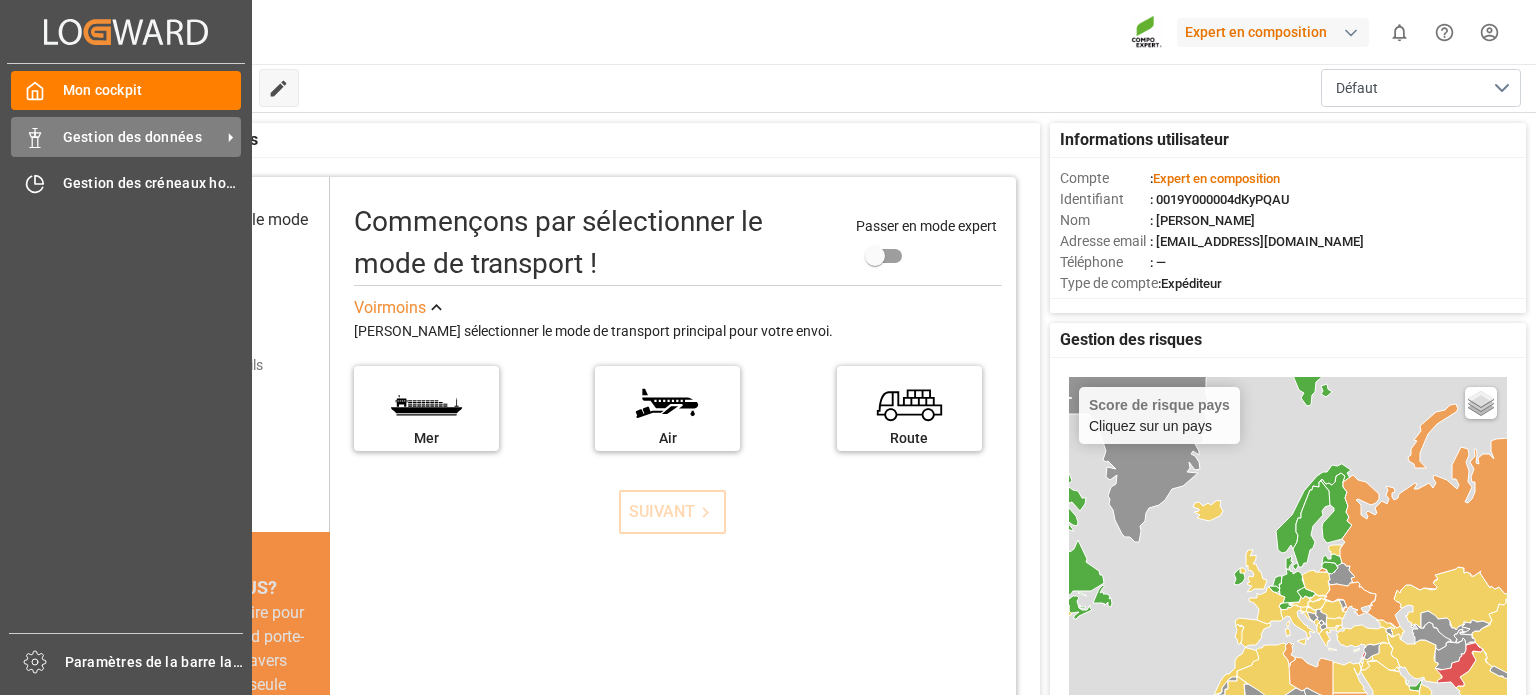 click on "Gestion des données Gestion des données" at bounding box center (126, 136) 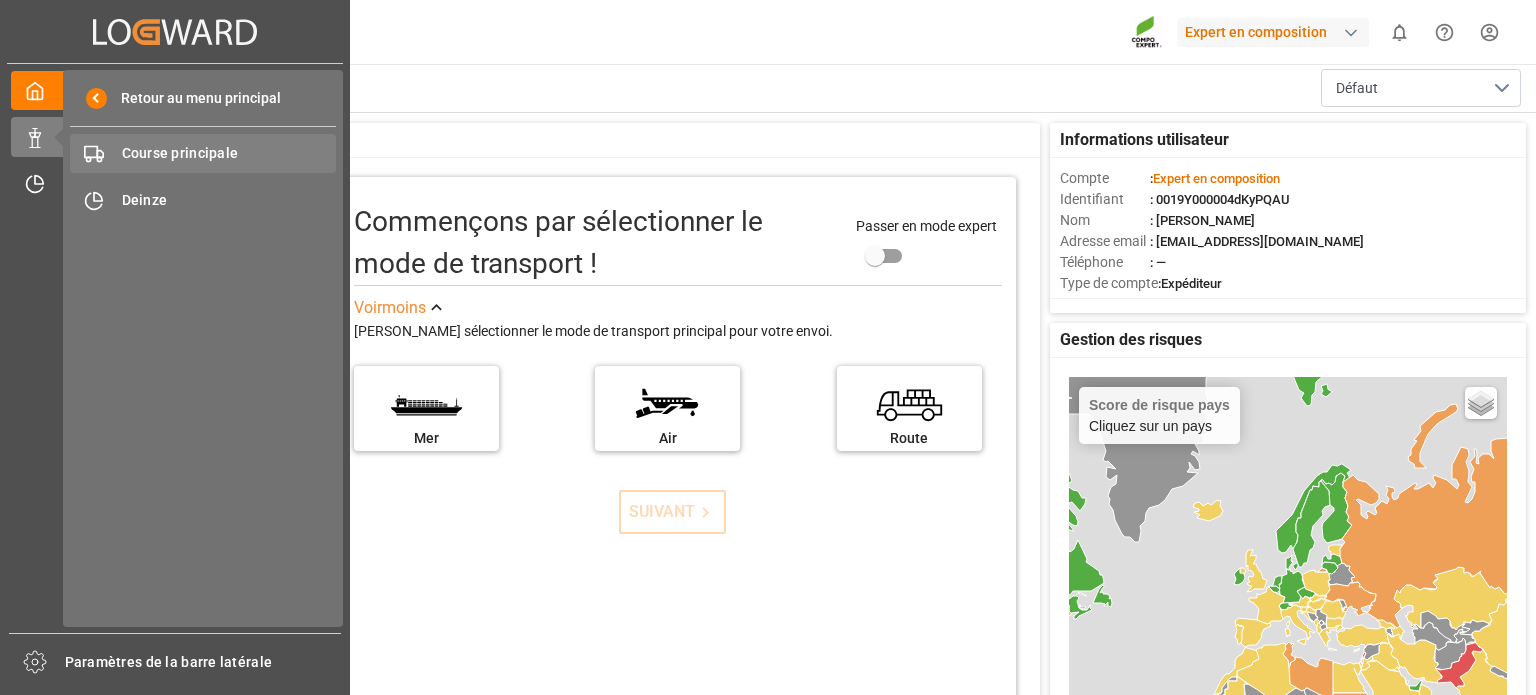 click on "Course principale" at bounding box center (180, 153) 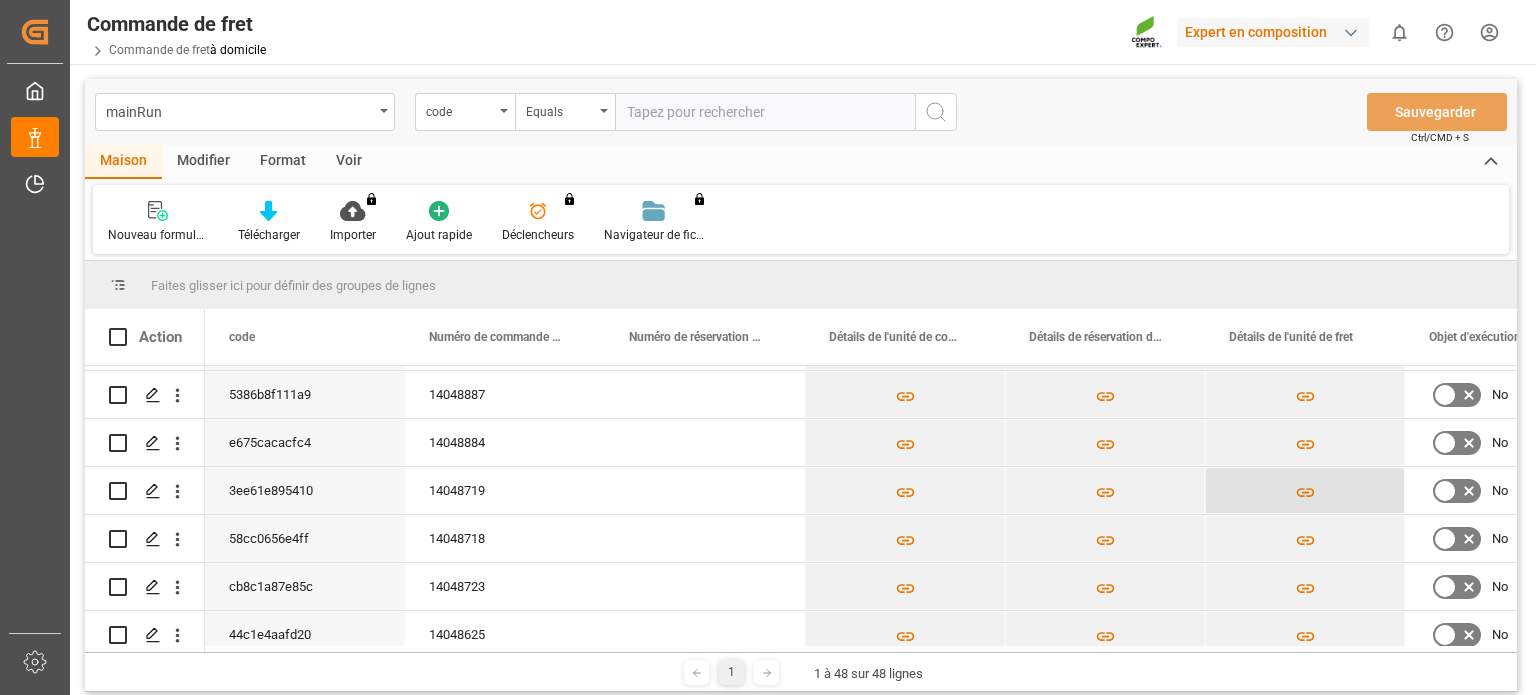 scroll, scrollTop: 708, scrollLeft: 0, axis: vertical 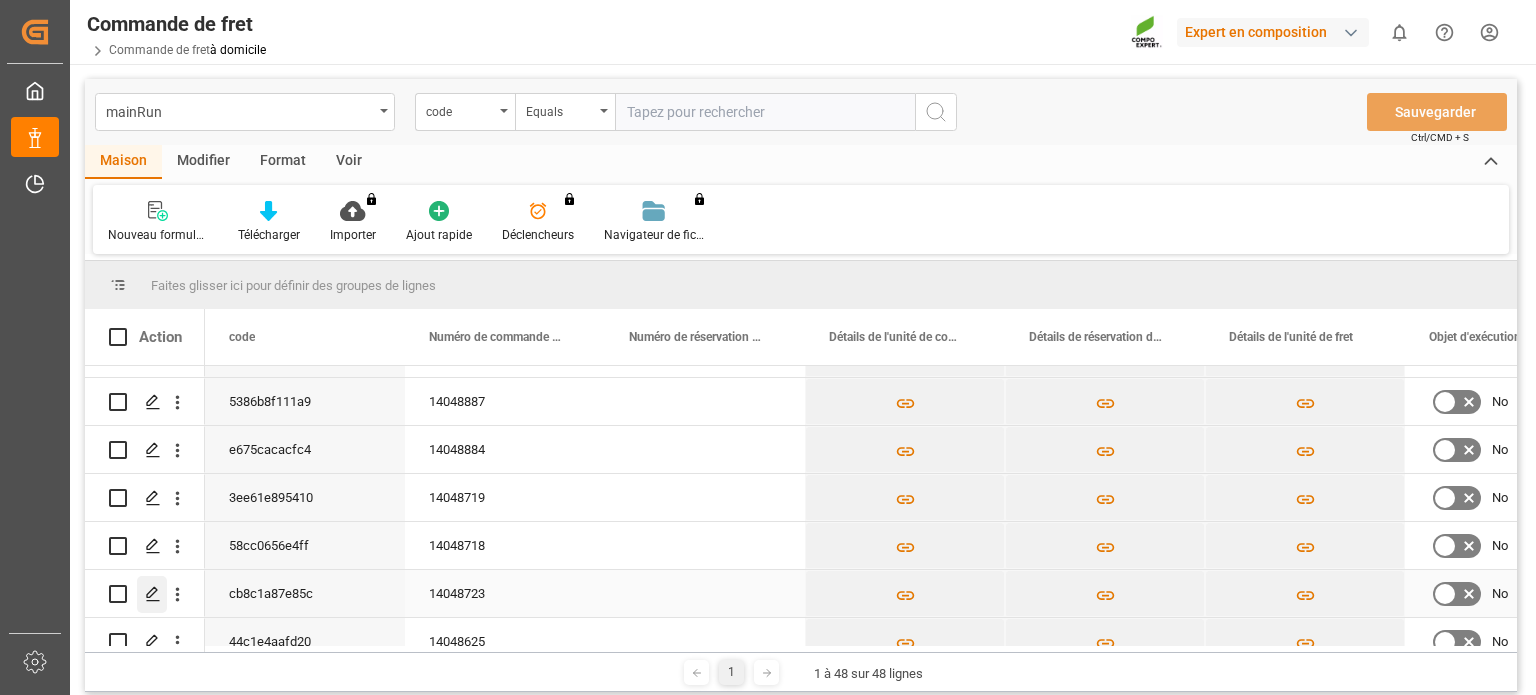 click 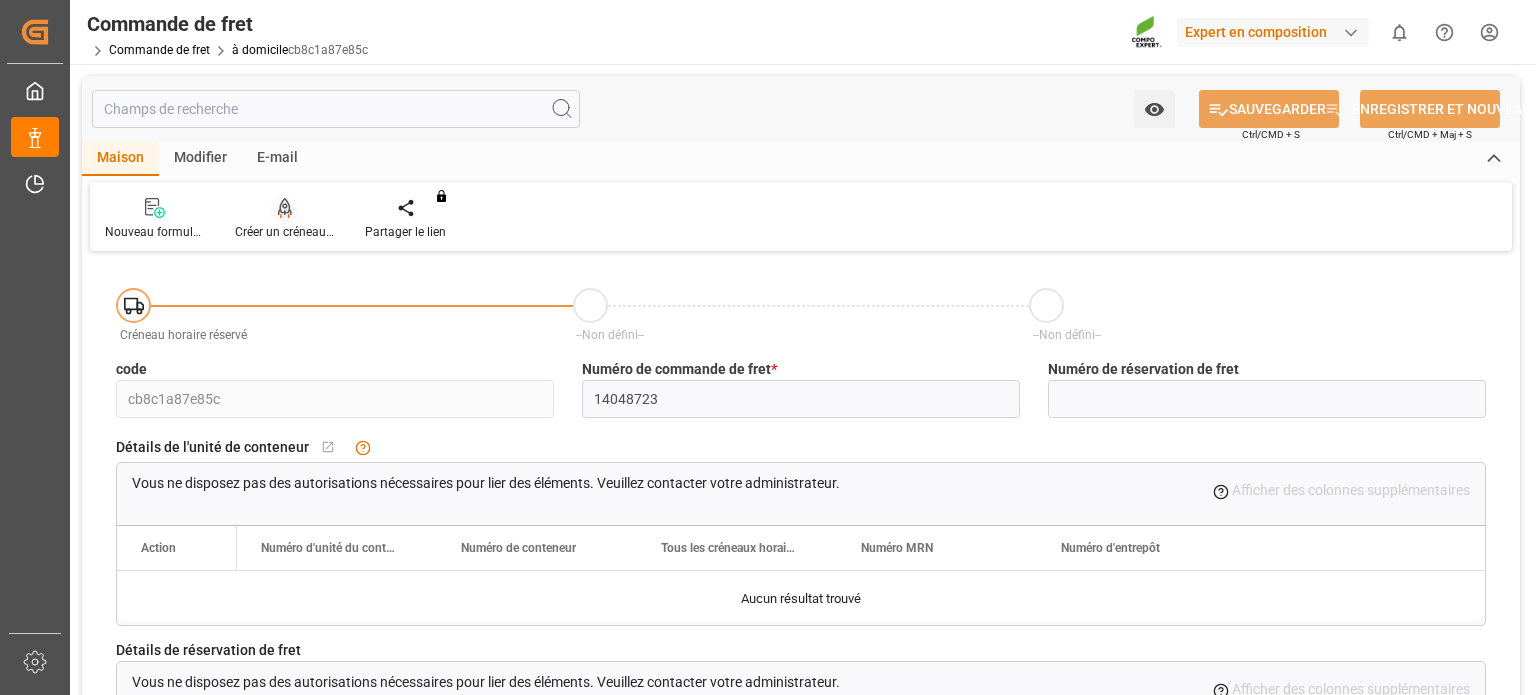 click on "Créer un créneau horaire" at bounding box center [301, 232] 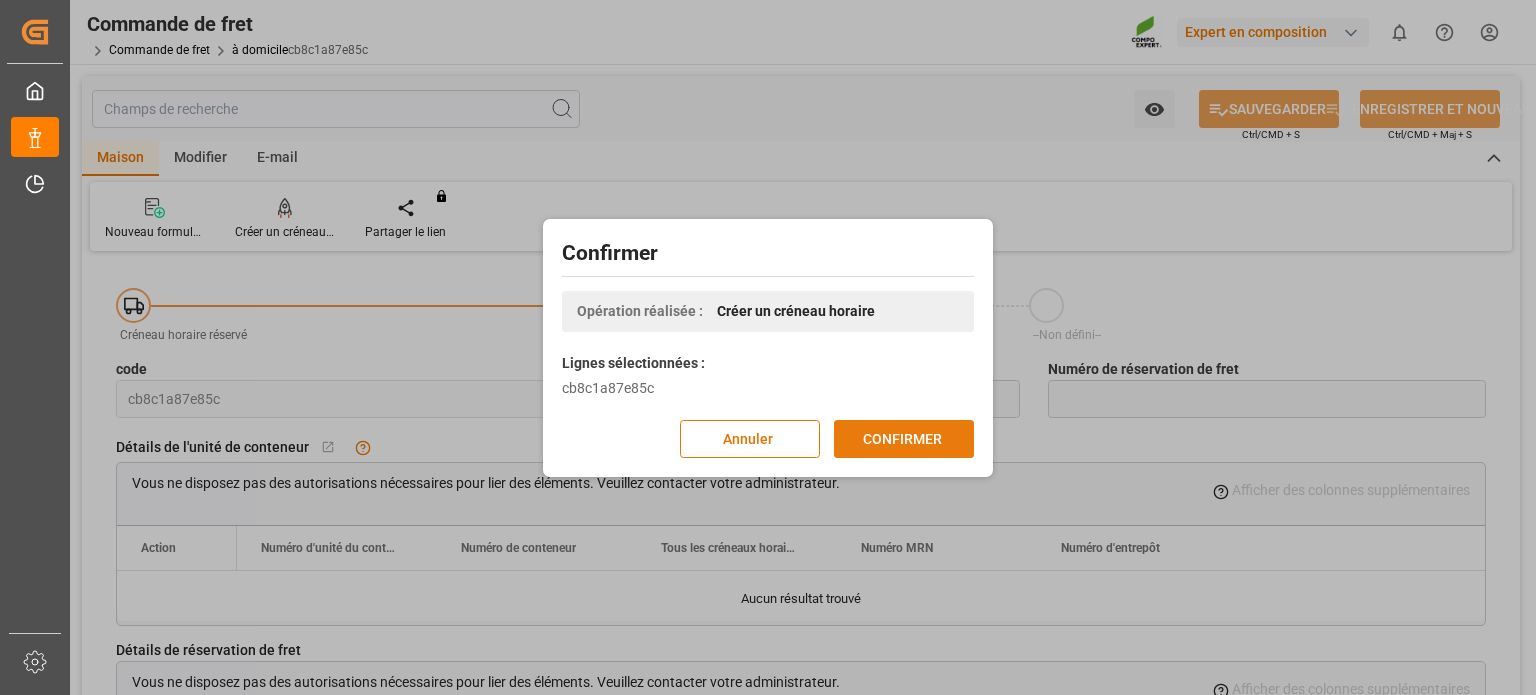 click on "CONFIRMER" at bounding box center (902, 438) 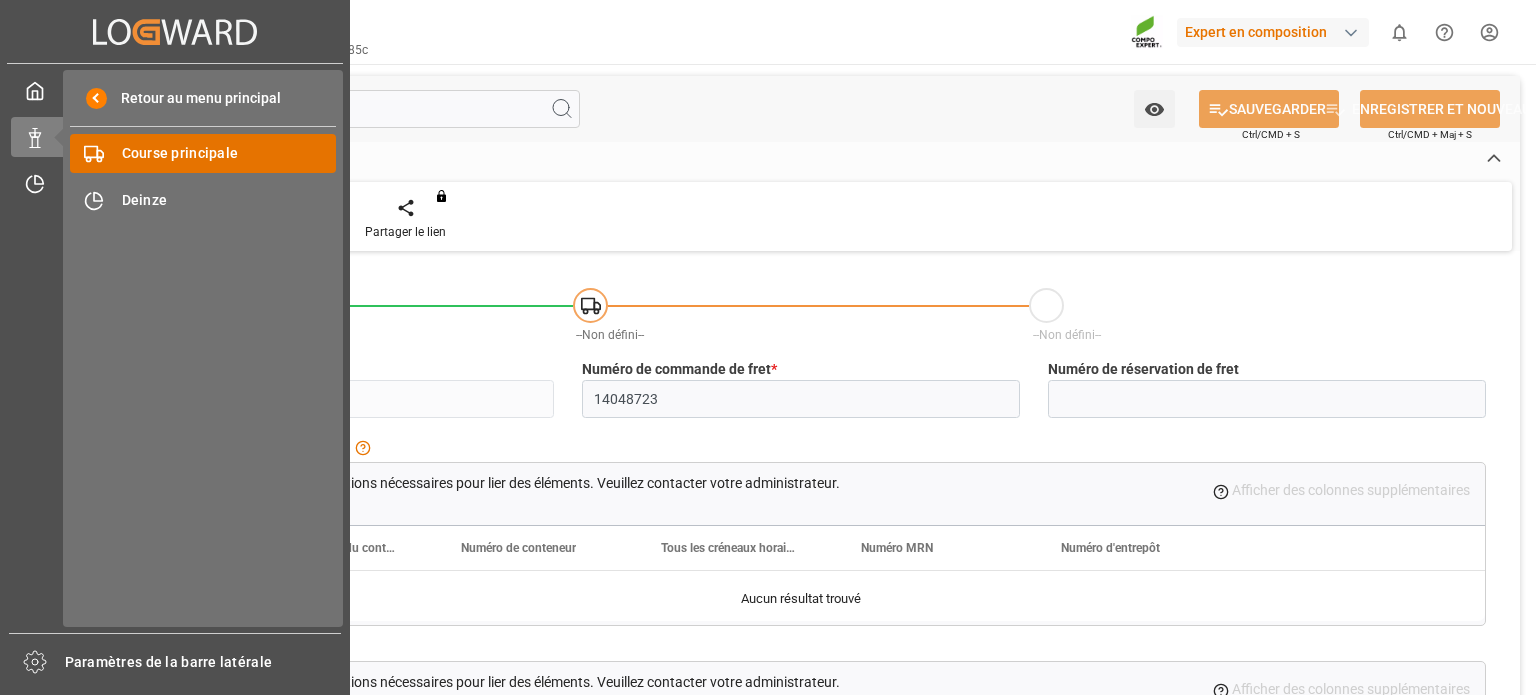 click on "Course principale" at bounding box center [180, 153] 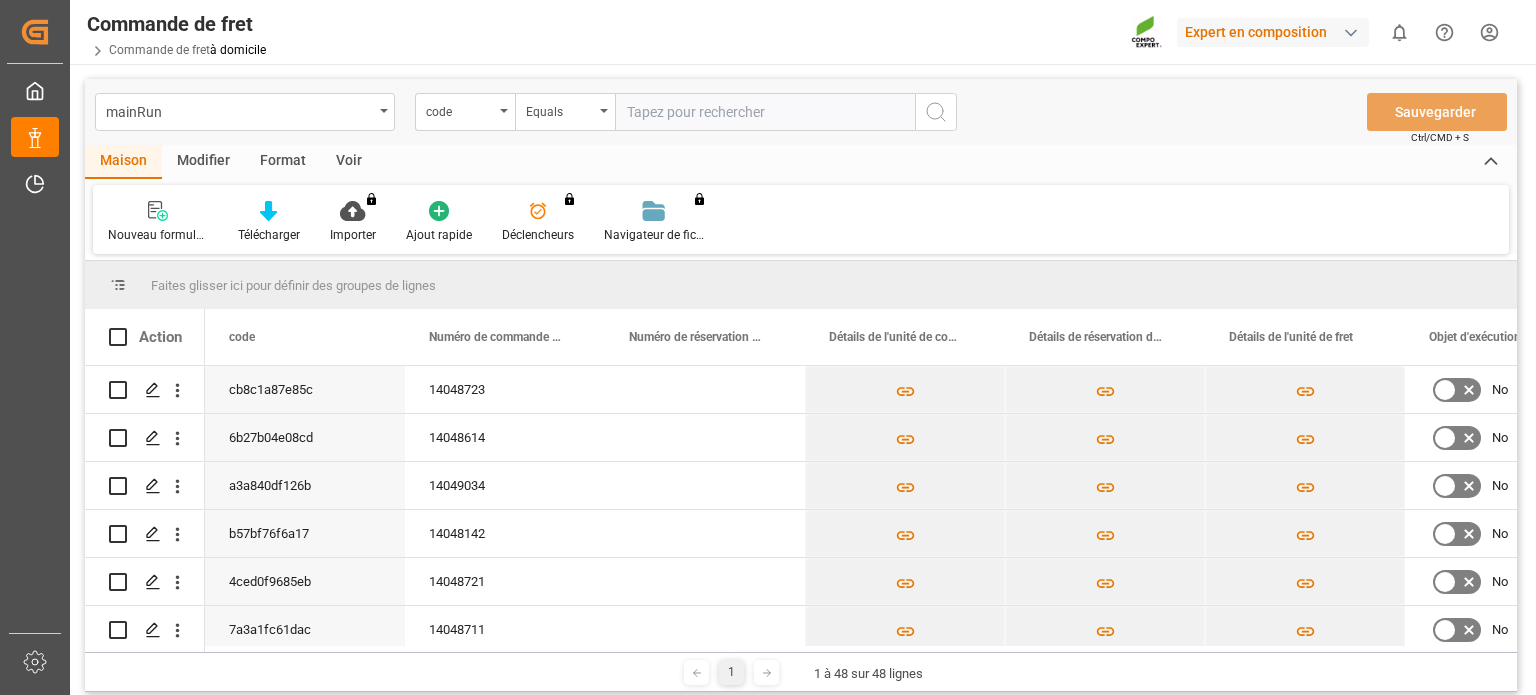 scroll, scrollTop: 20, scrollLeft: 0, axis: vertical 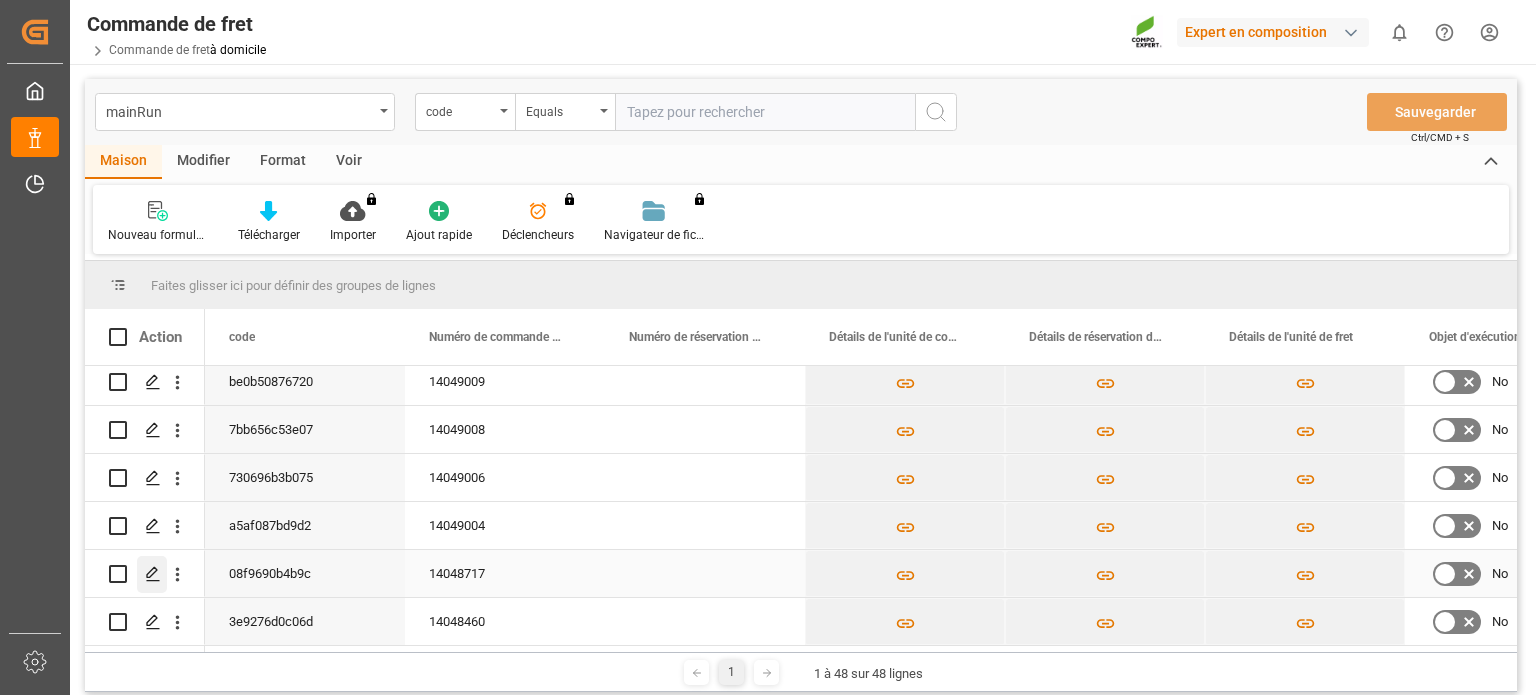 click 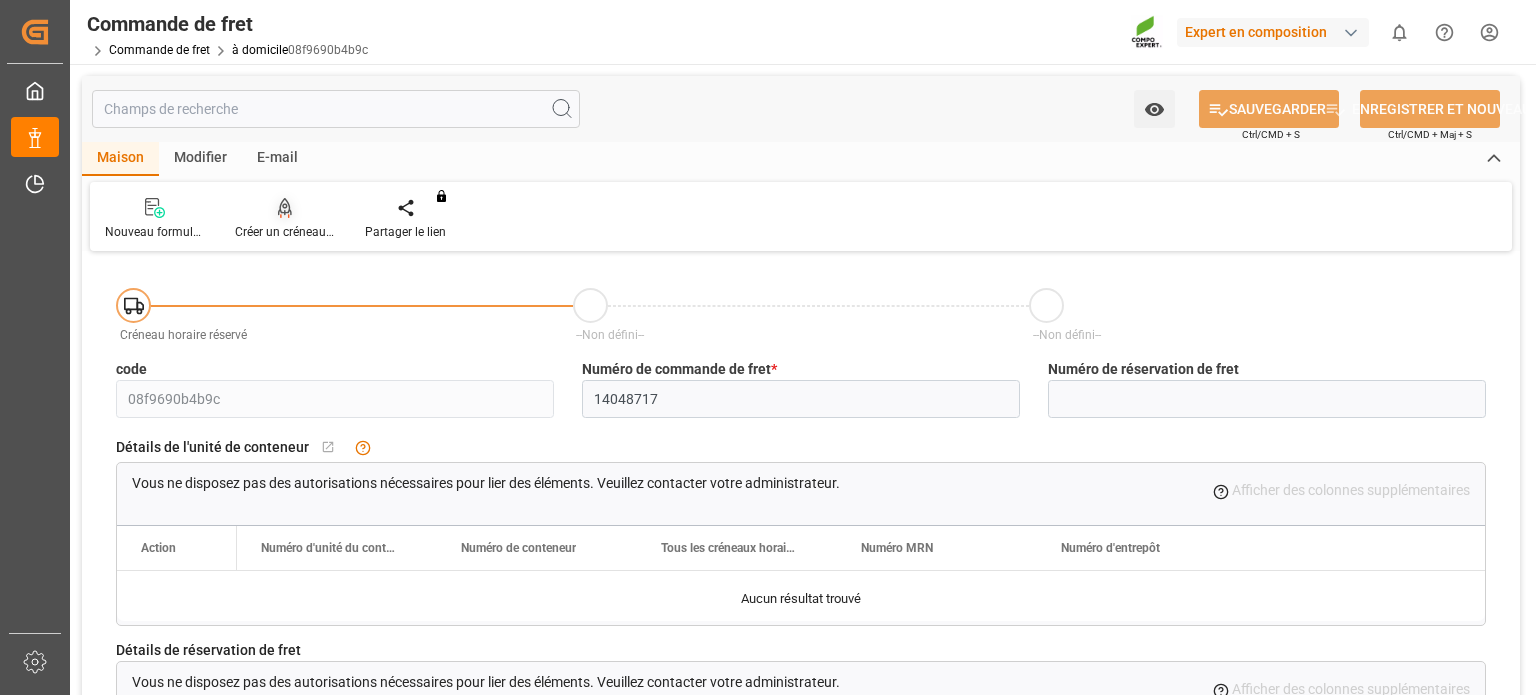 click on "Créer un créneau horaire" at bounding box center (301, 232) 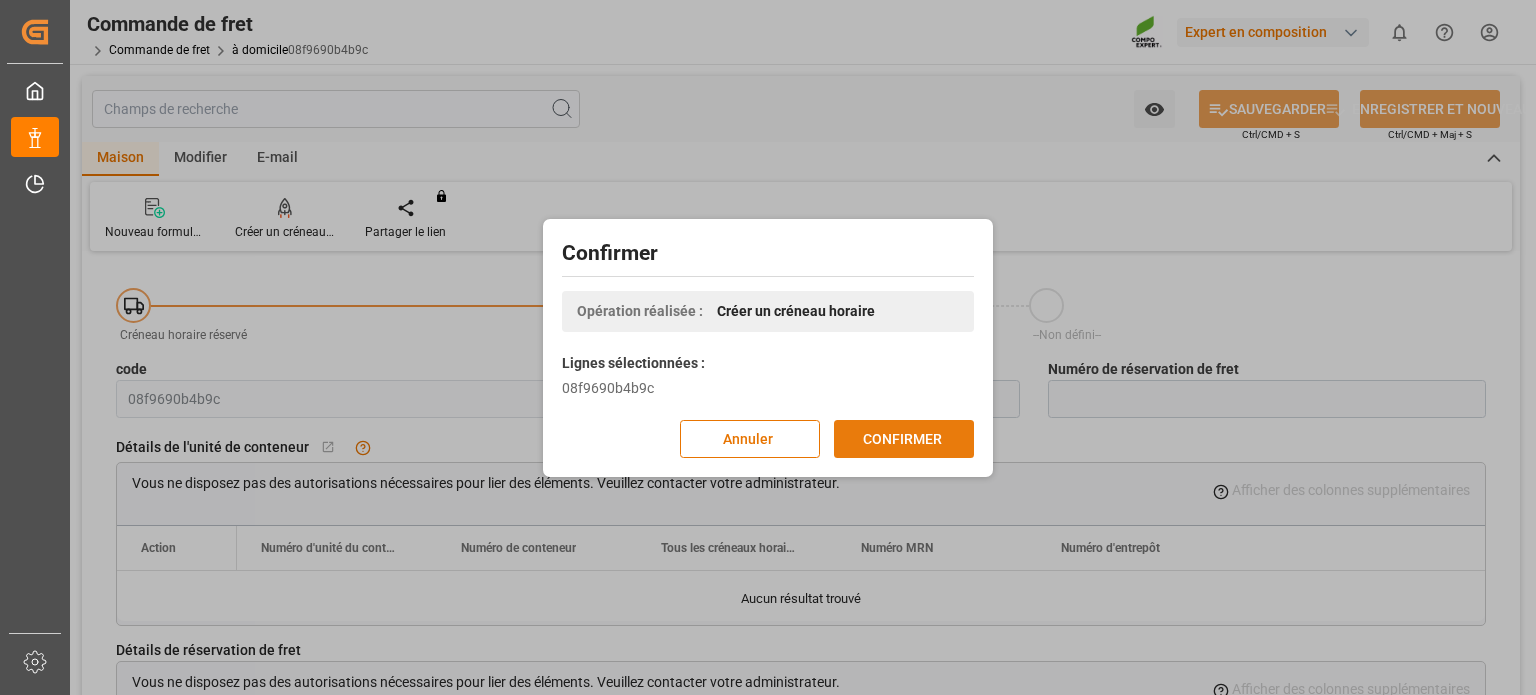 click on "CONFIRMER" at bounding box center (902, 438) 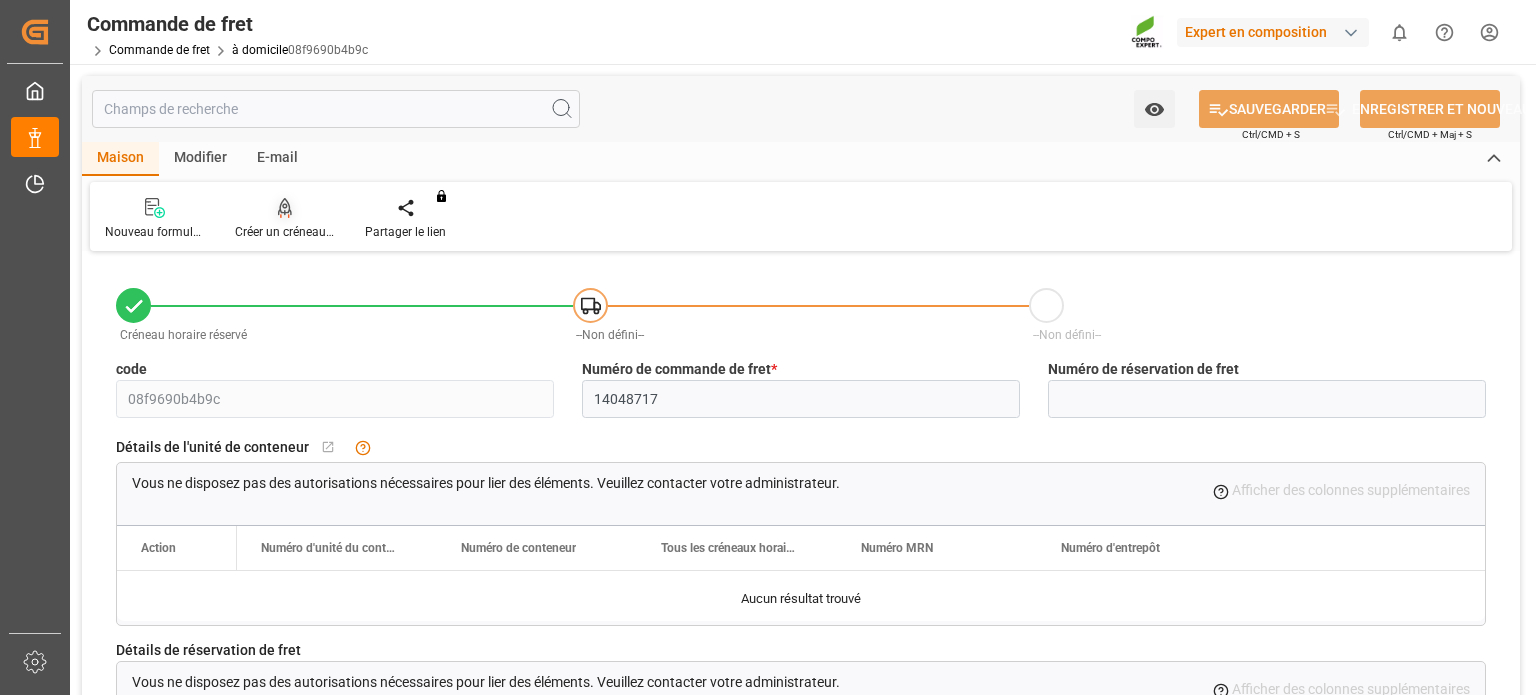 click on "Créer un créneau horaire" at bounding box center (301, 232) 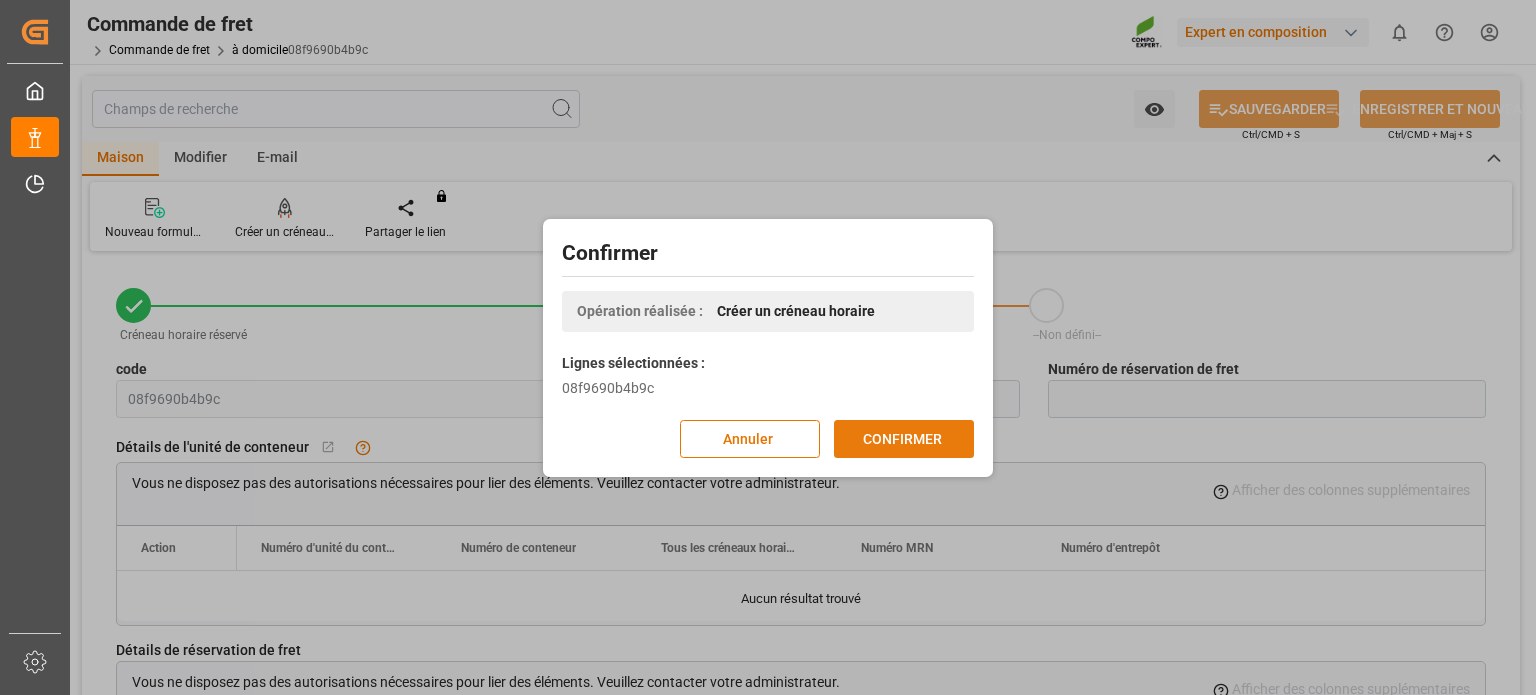 click on "CONFIRMER" at bounding box center [902, 438] 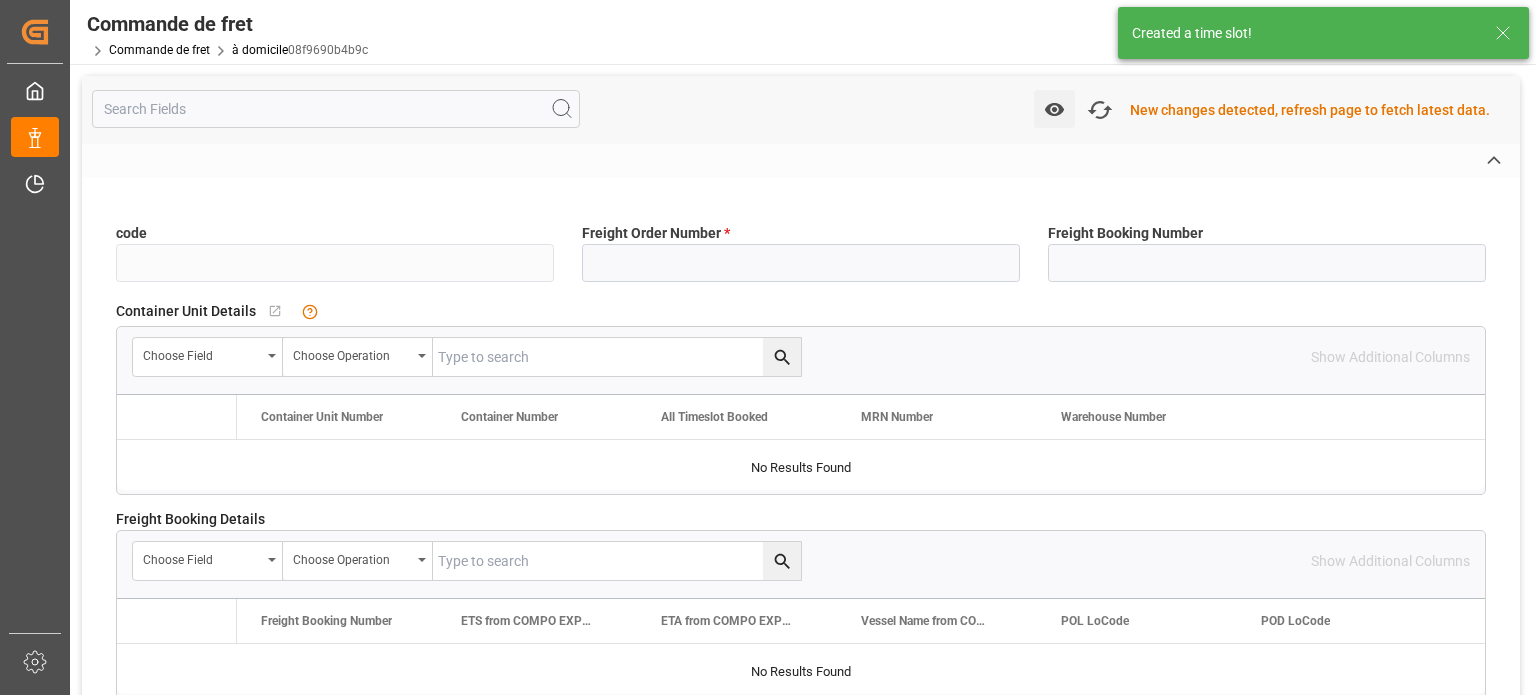 type on "08f9690b4b9c" 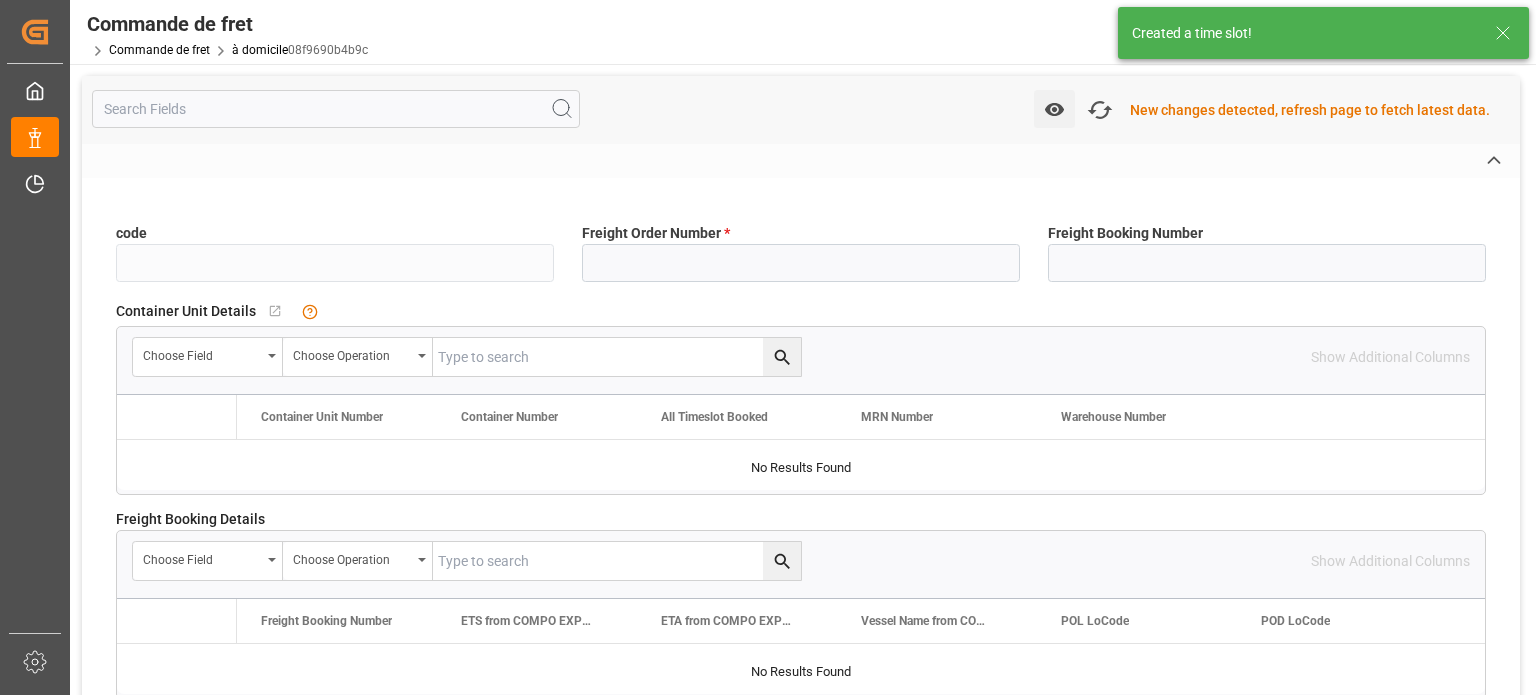 type on "14048717" 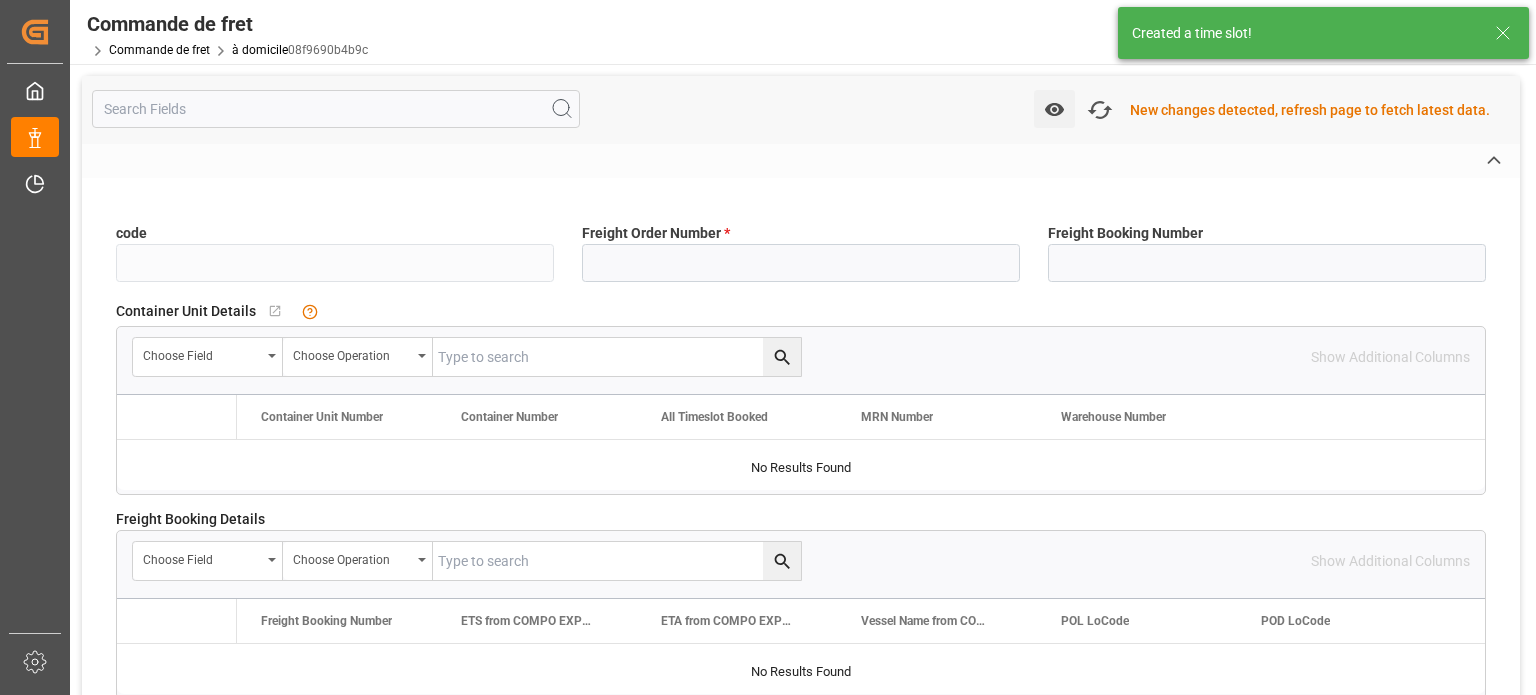 type on "No" 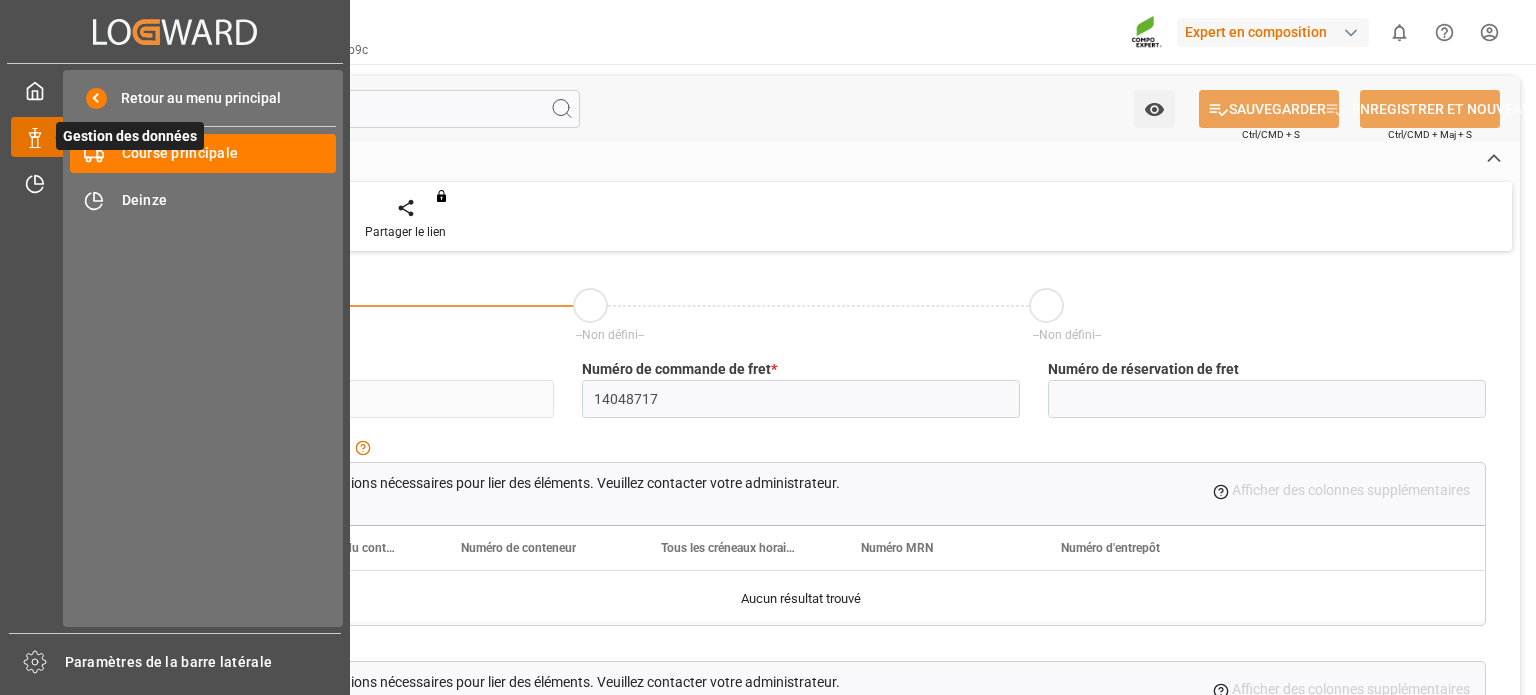 drag, startPoint x: 156, startPoint y: 142, endPoint x: 169, endPoint y: 142, distance: 13 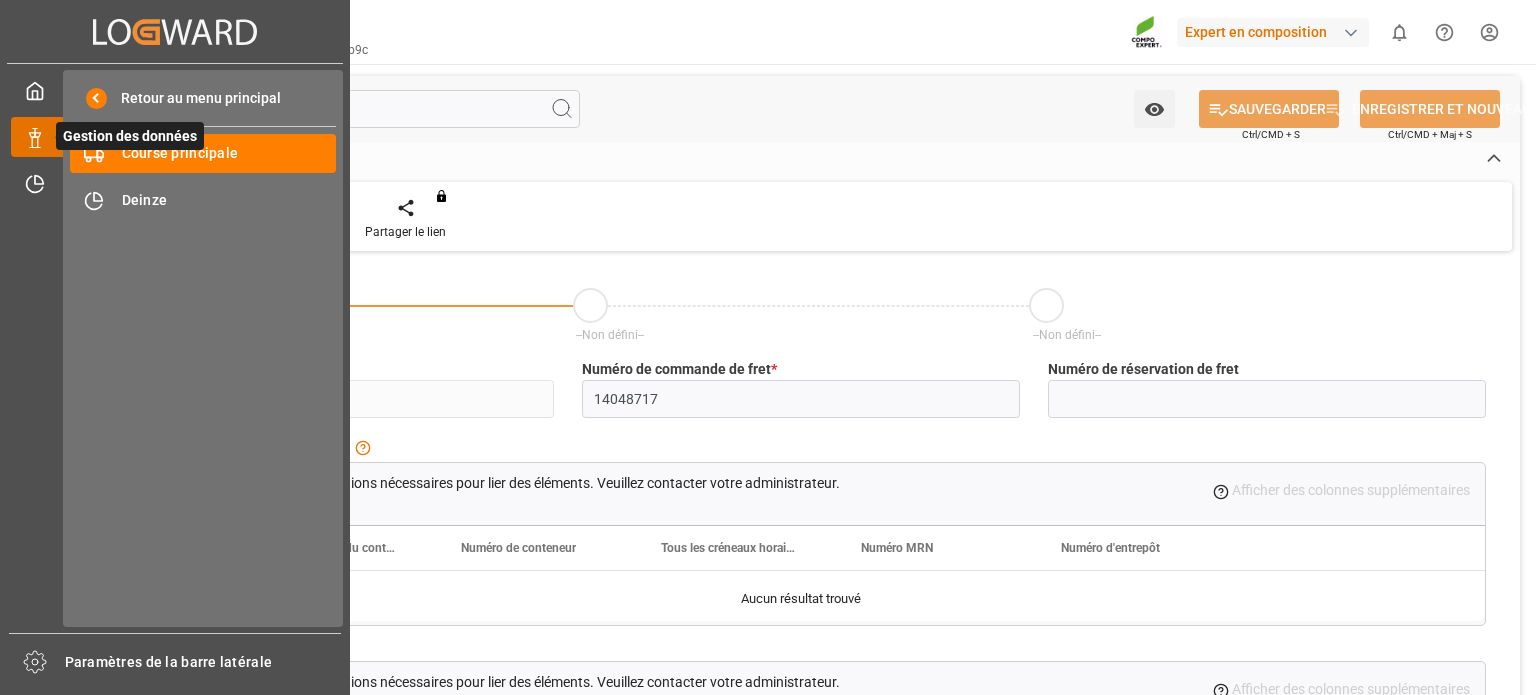 click on "Gestion des données" at bounding box center [130, 136] 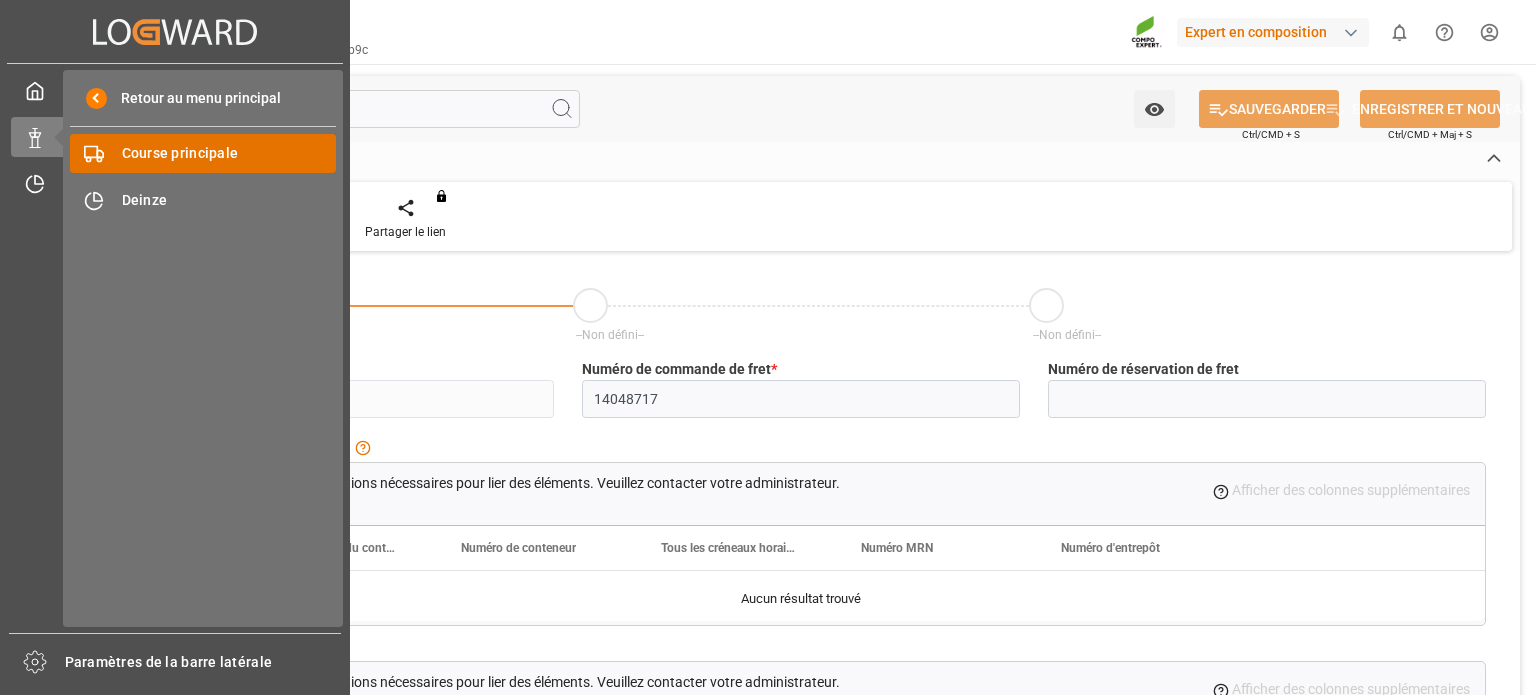 click on "Course principale" at bounding box center (180, 153) 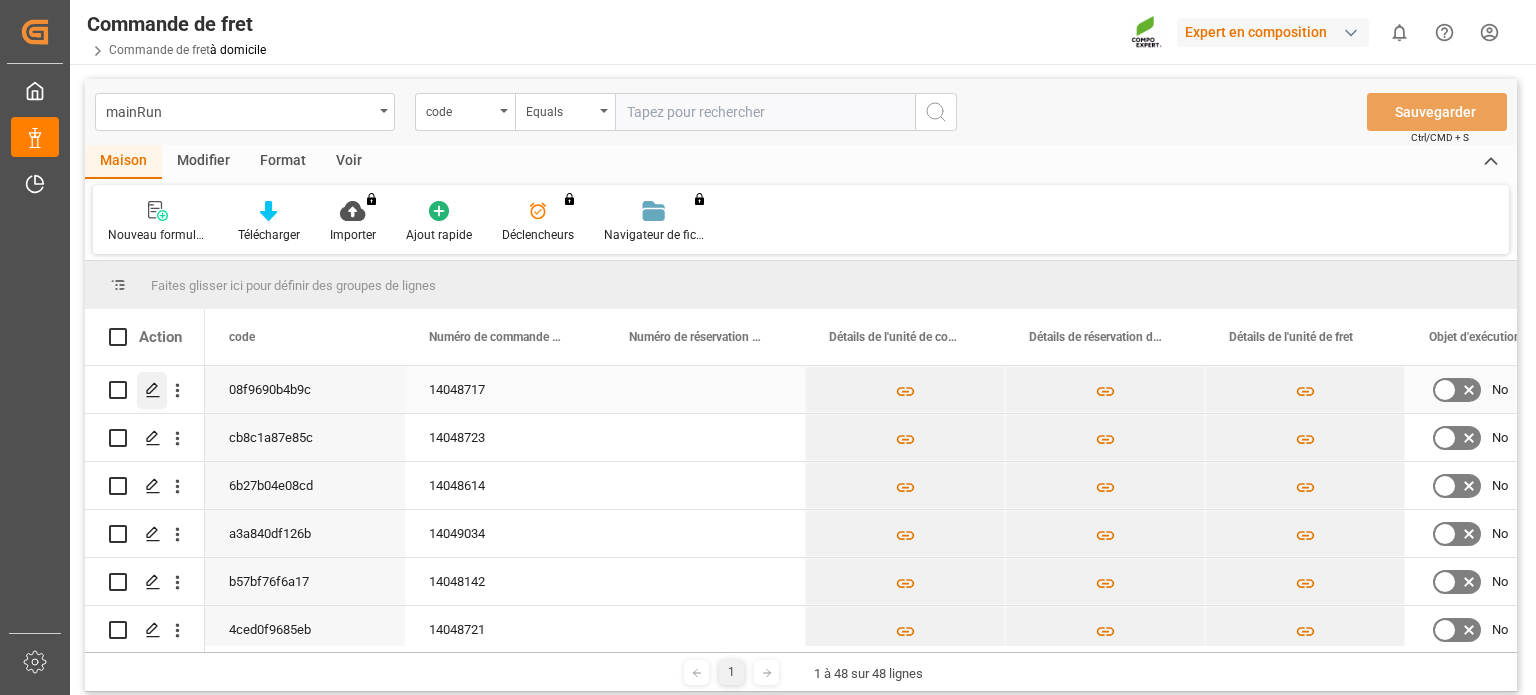 click 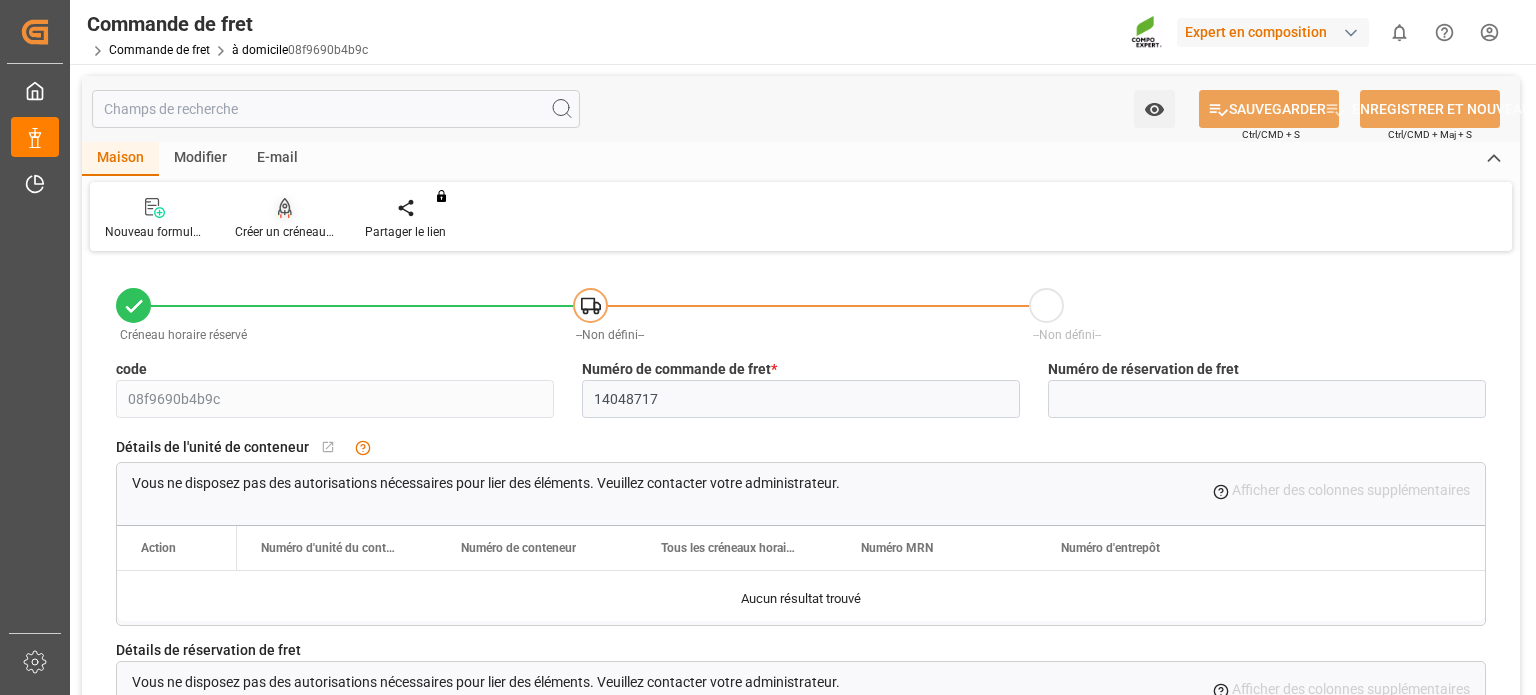 click 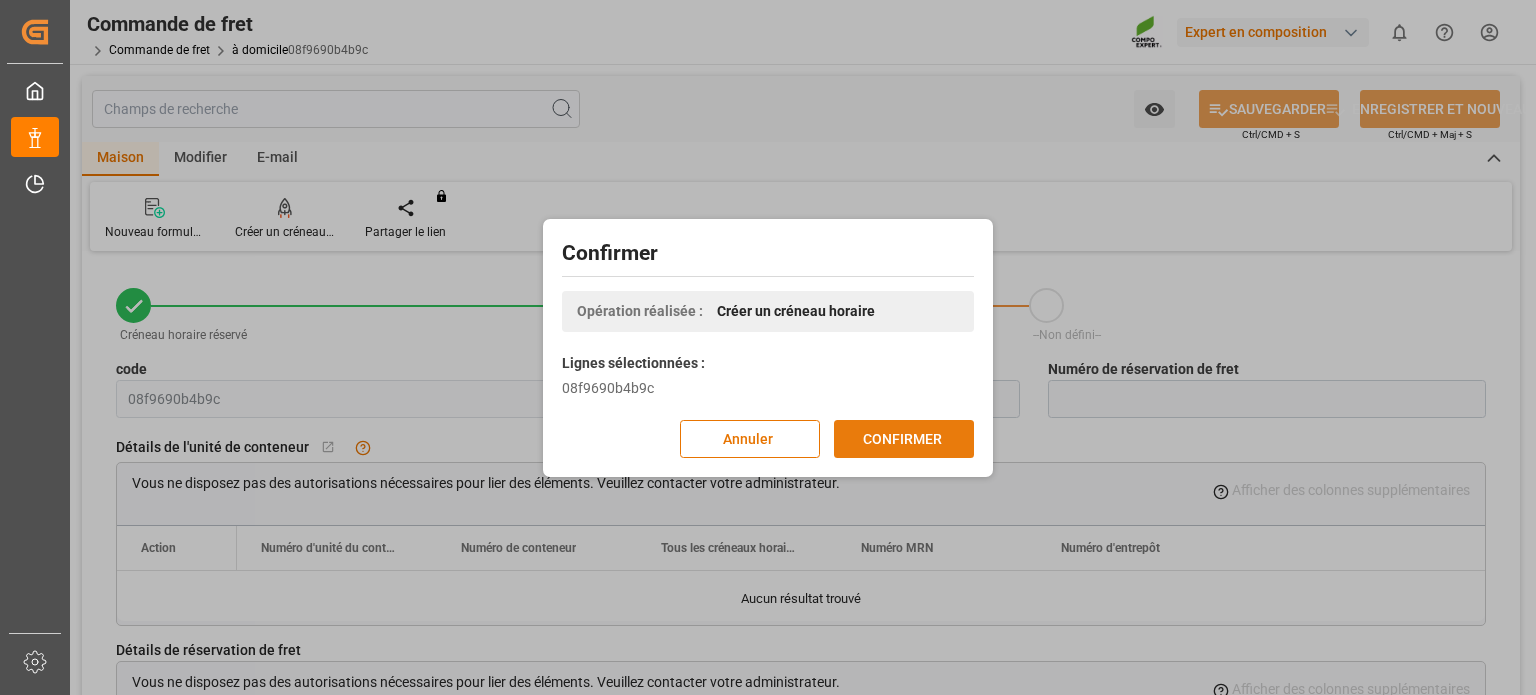 click on "CONFIRMER" at bounding box center (902, 438) 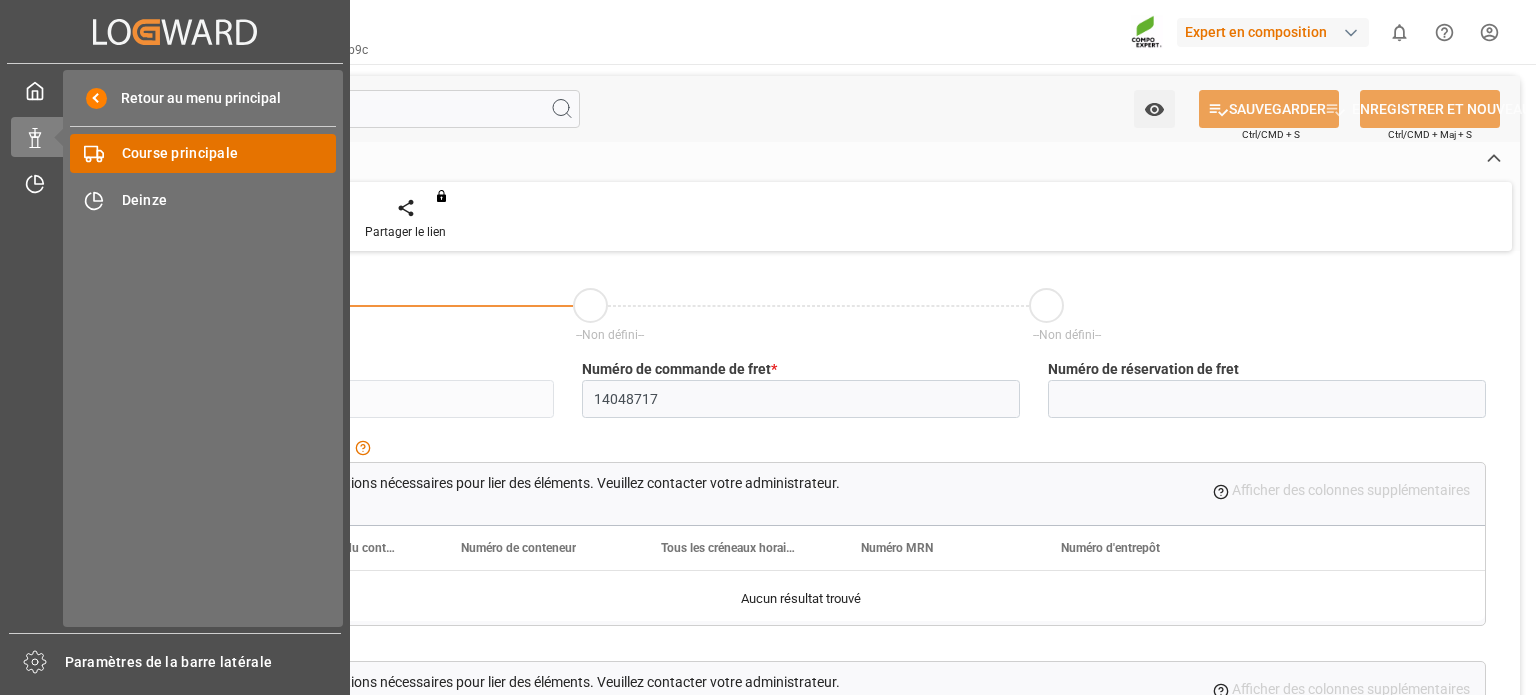 click on "Course principale" at bounding box center (180, 153) 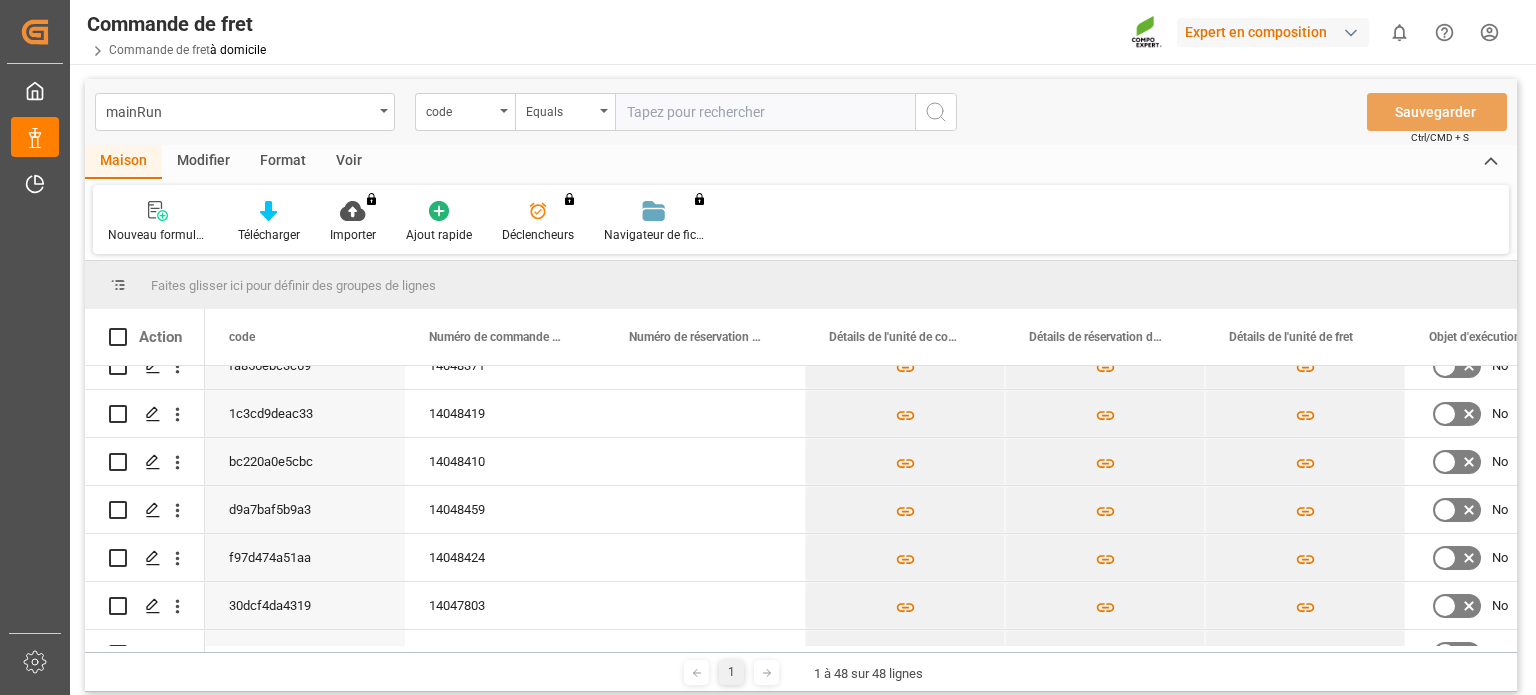 scroll, scrollTop: 1038, scrollLeft: 0, axis: vertical 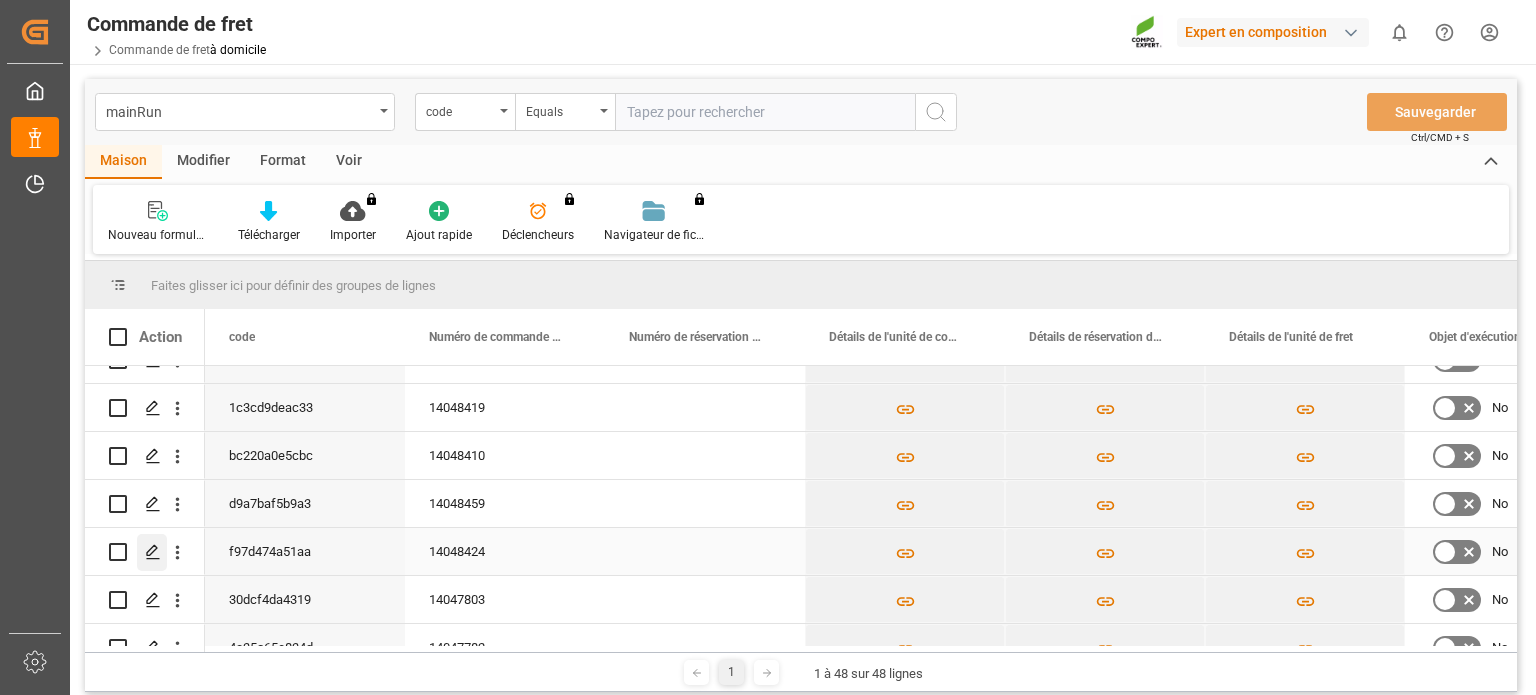 click at bounding box center [152, 552] 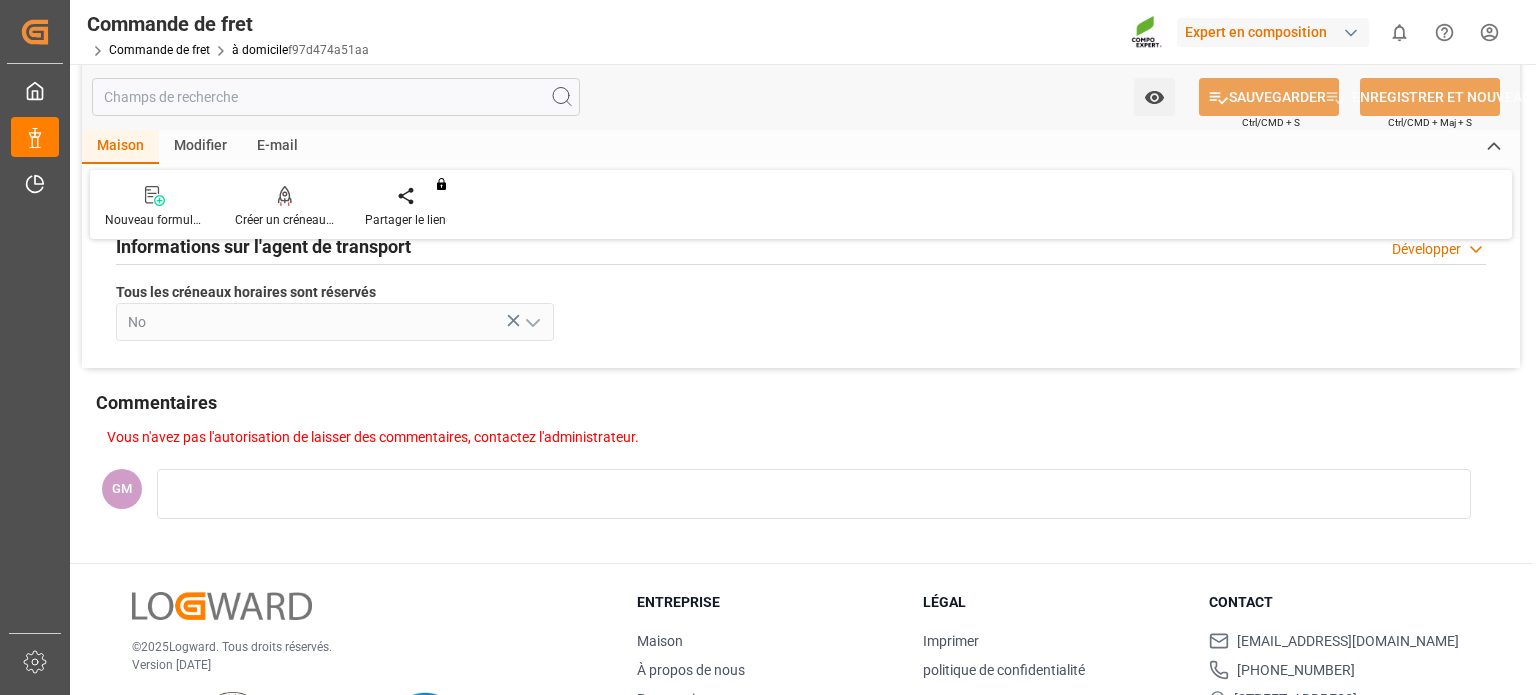 scroll, scrollTop: 781, scrollLeft: 0, axis: vertical 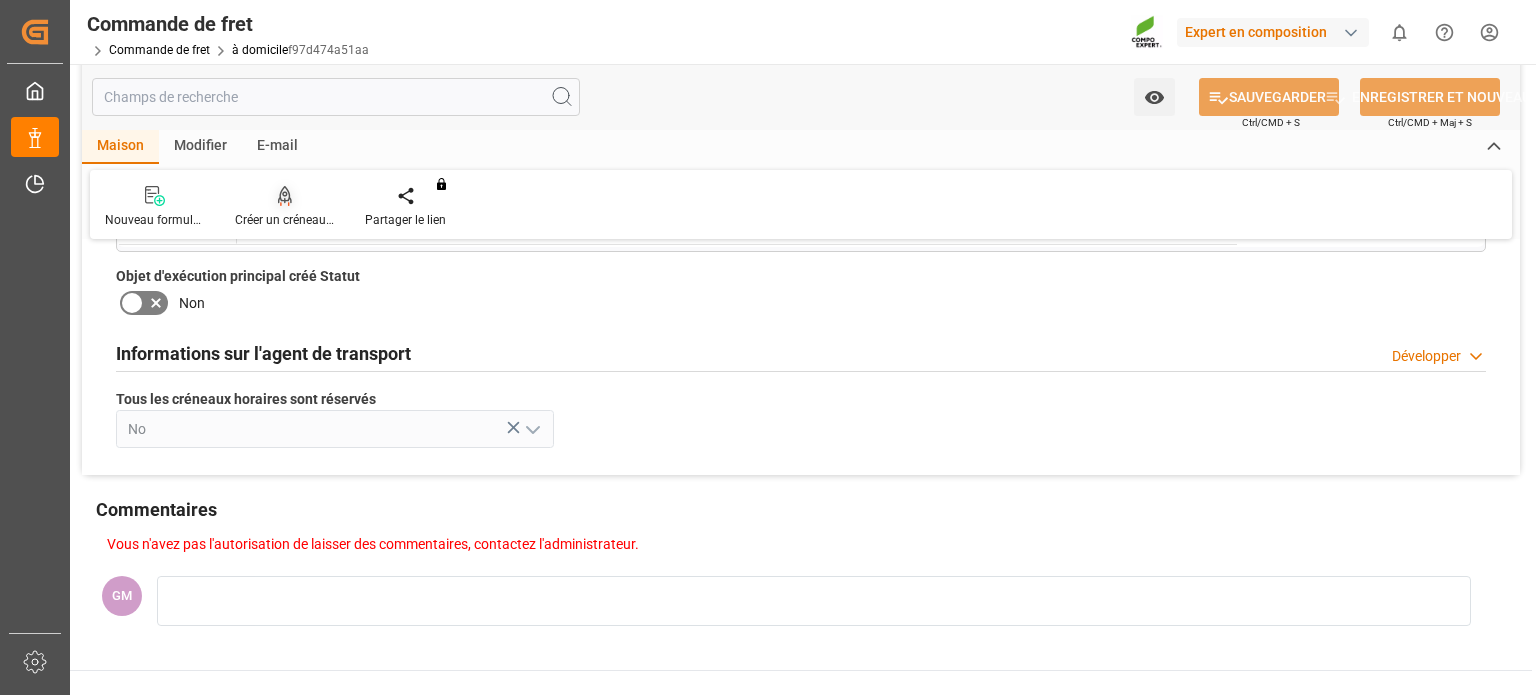 click on "Créer un créneau horaire" at bounding box center [285, 207] 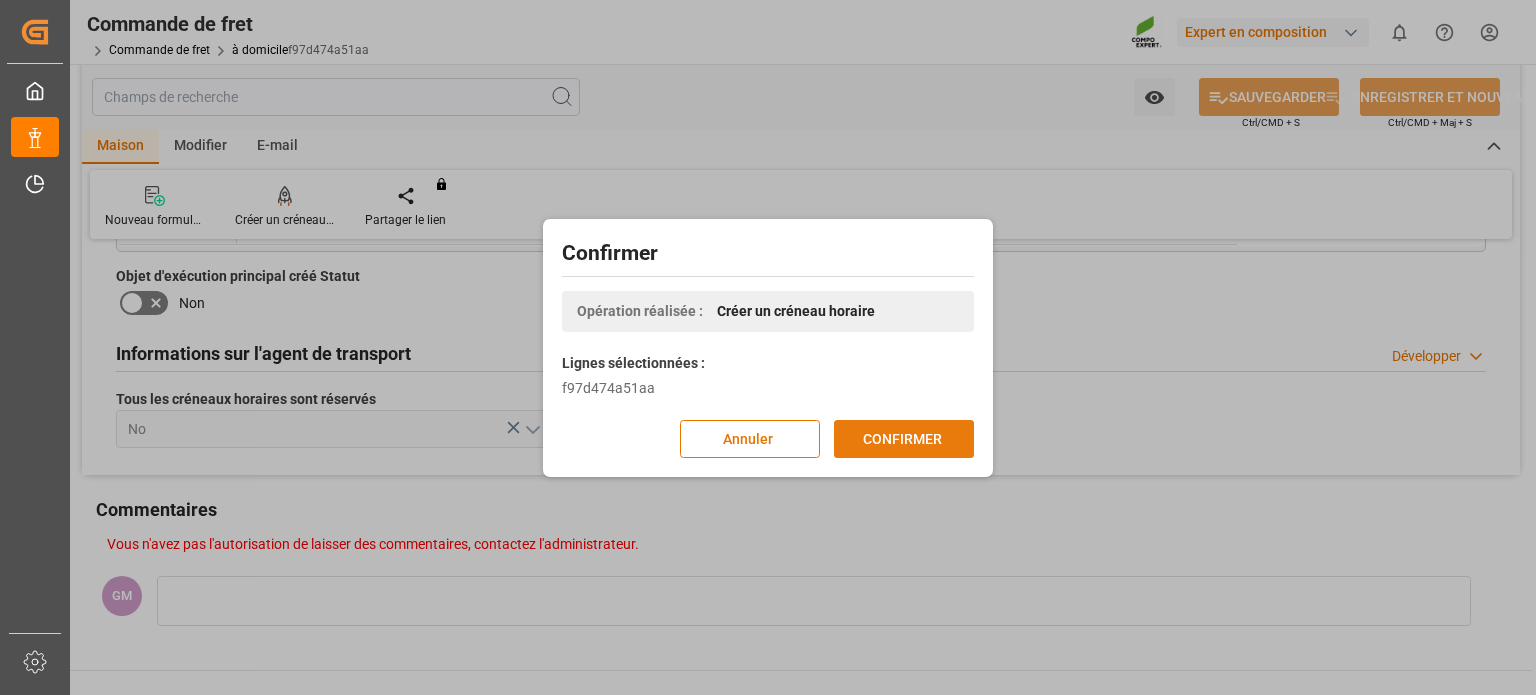click on "CONFIRMER" at bounding box center [902, 438] 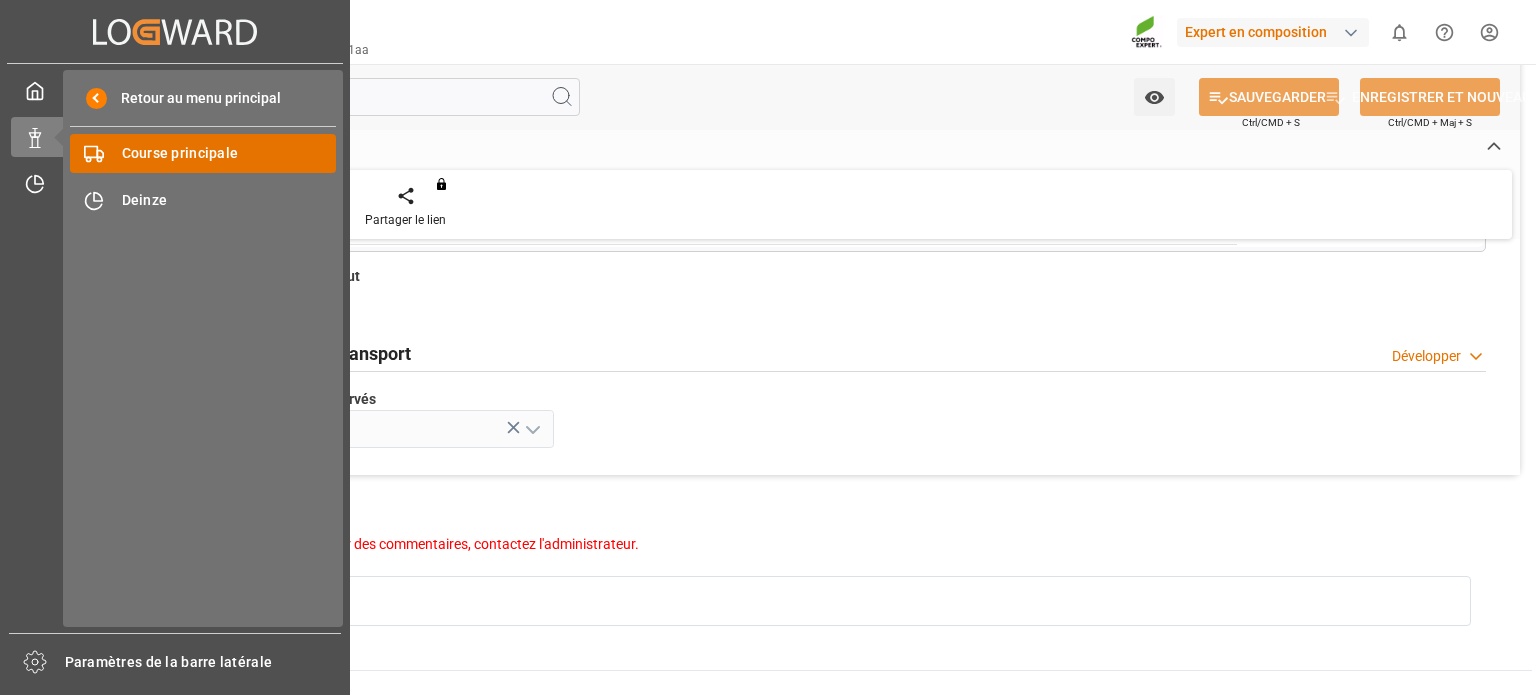 click on "Course principale" at bounding box center [180, 153] 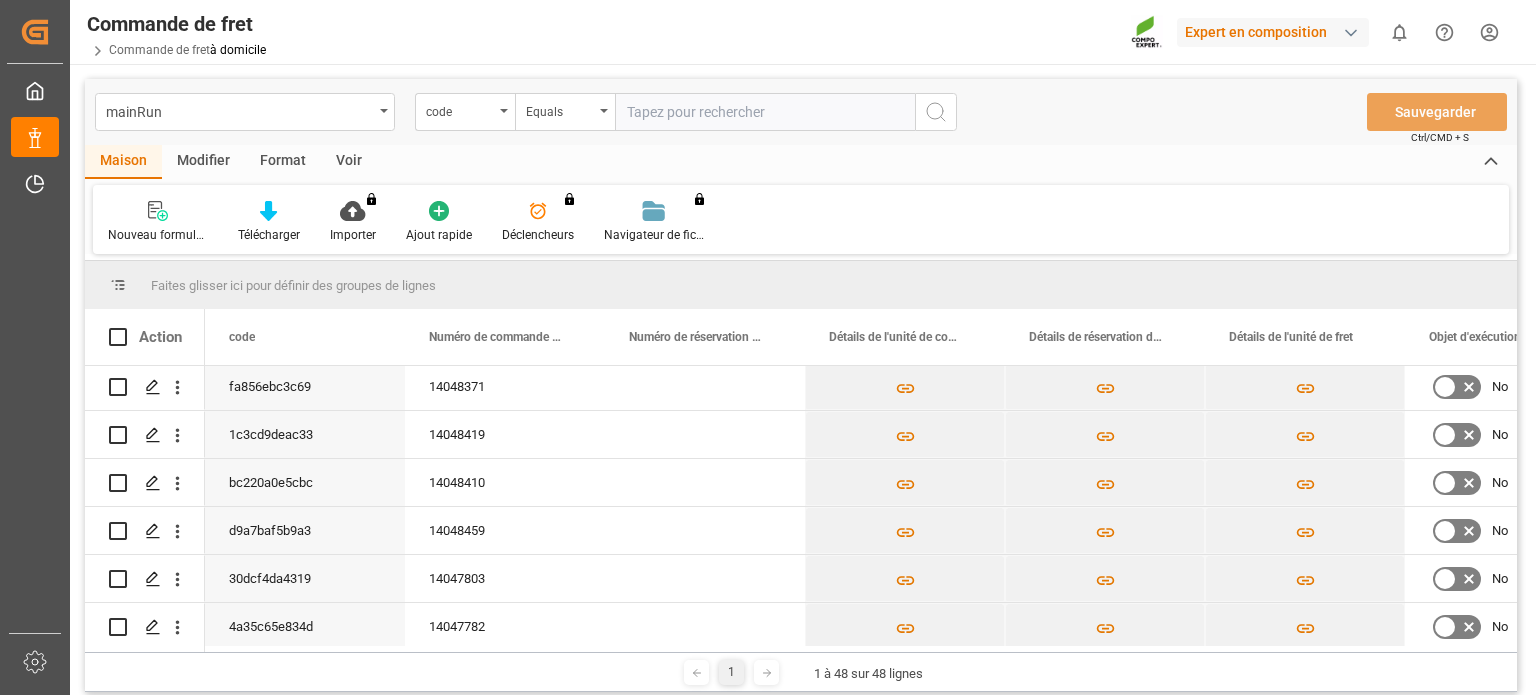 scroll, scrollTop: 1065, scrollLeft: 0, axis: vertical 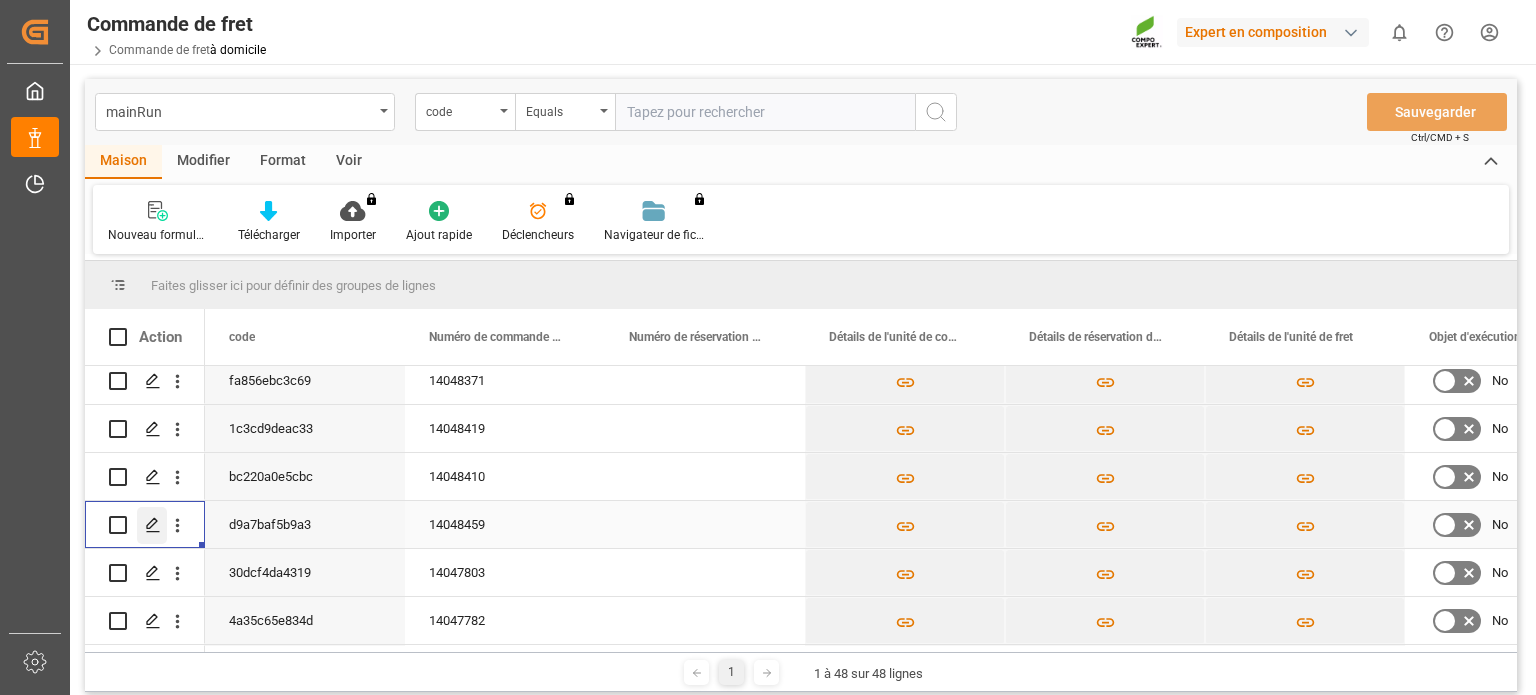 click at bounding box center (152, 525) 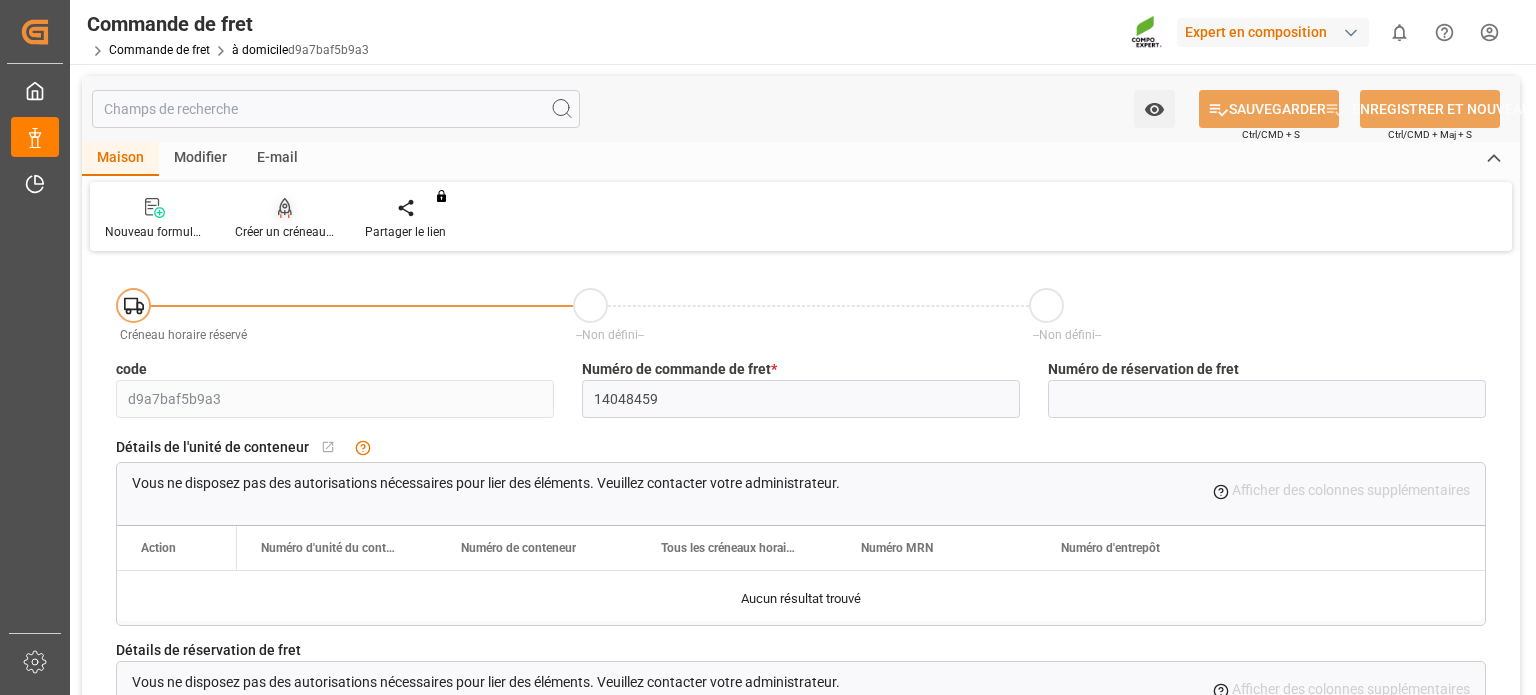 click on "Créer un créneau horaire" at bounding box center (301, 232) 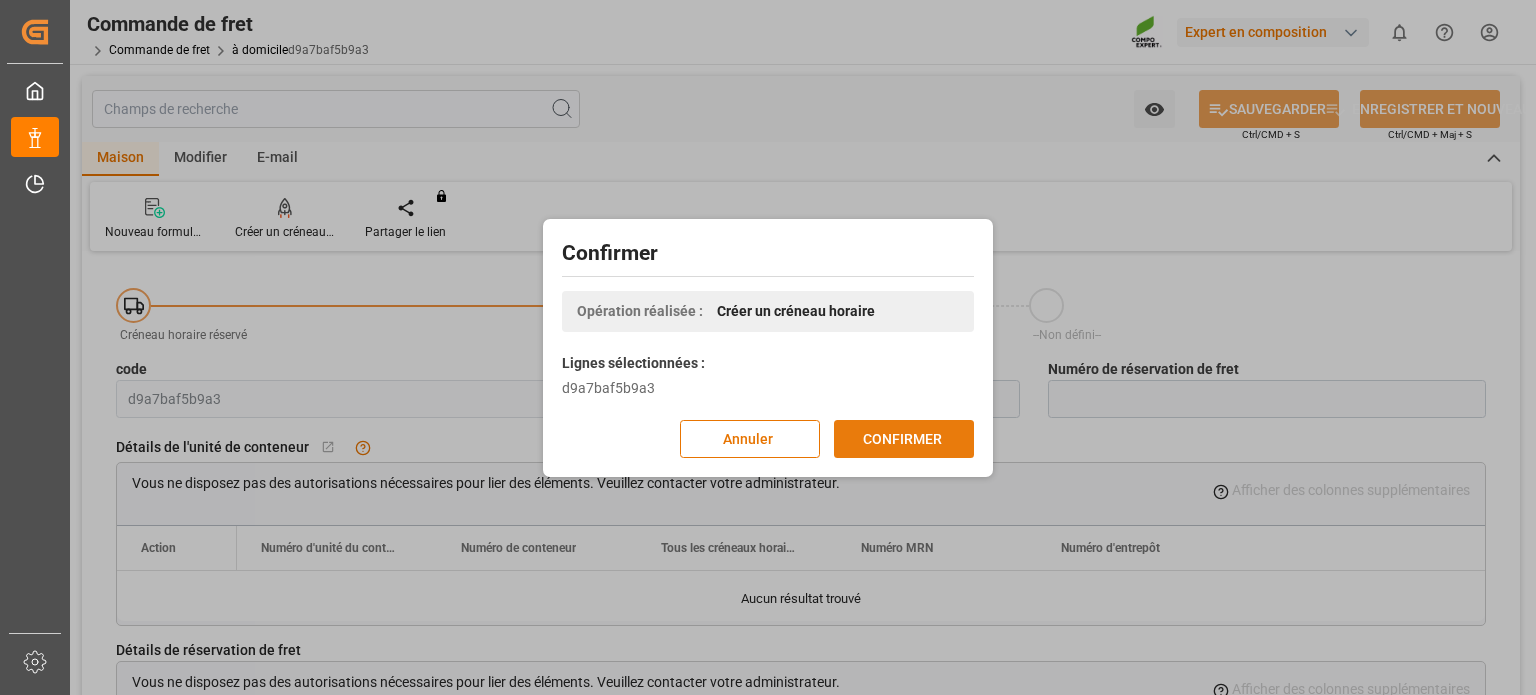 click on "CONFIRMER" at bounding box center [904, 439] 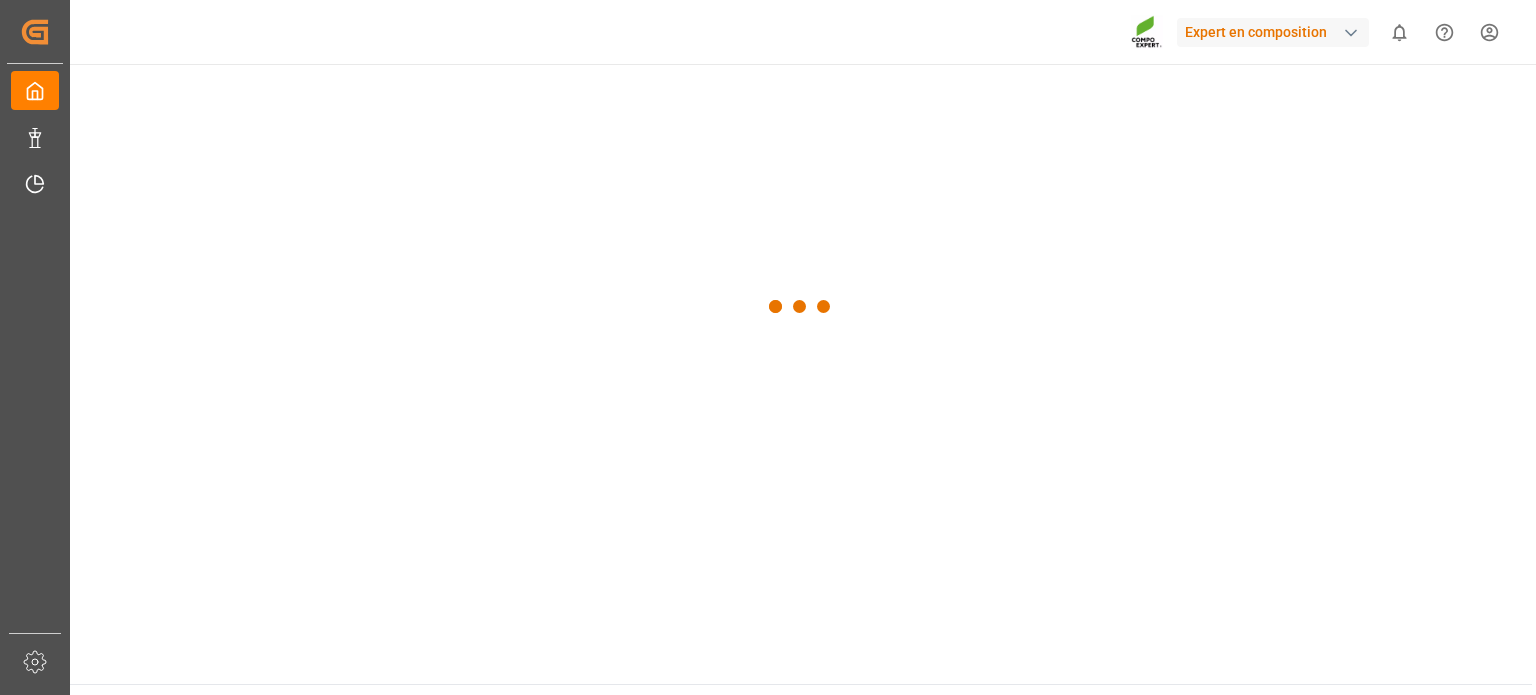scroll, scrollTop: 0, scrollLeft: 0, axis: both 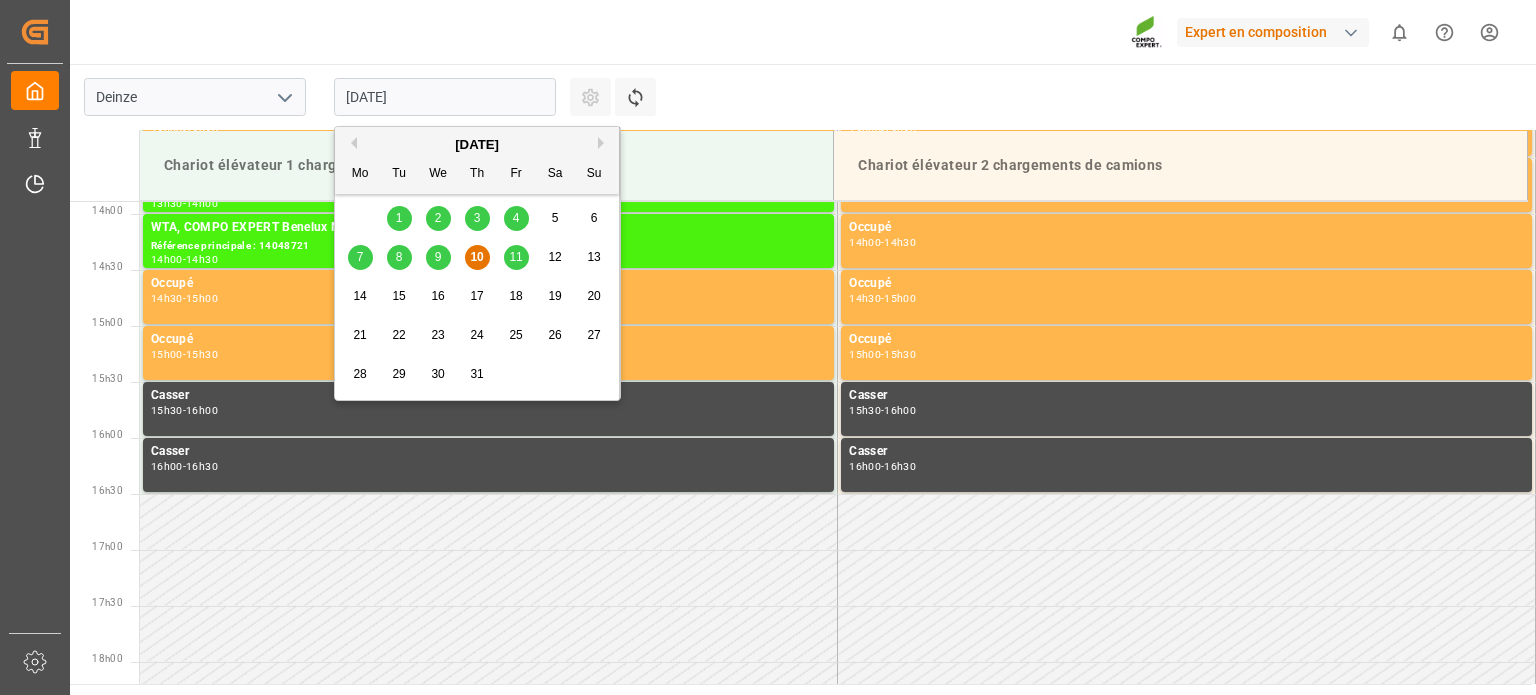 click on "10.07.2025" at bounding box center [445, 97] 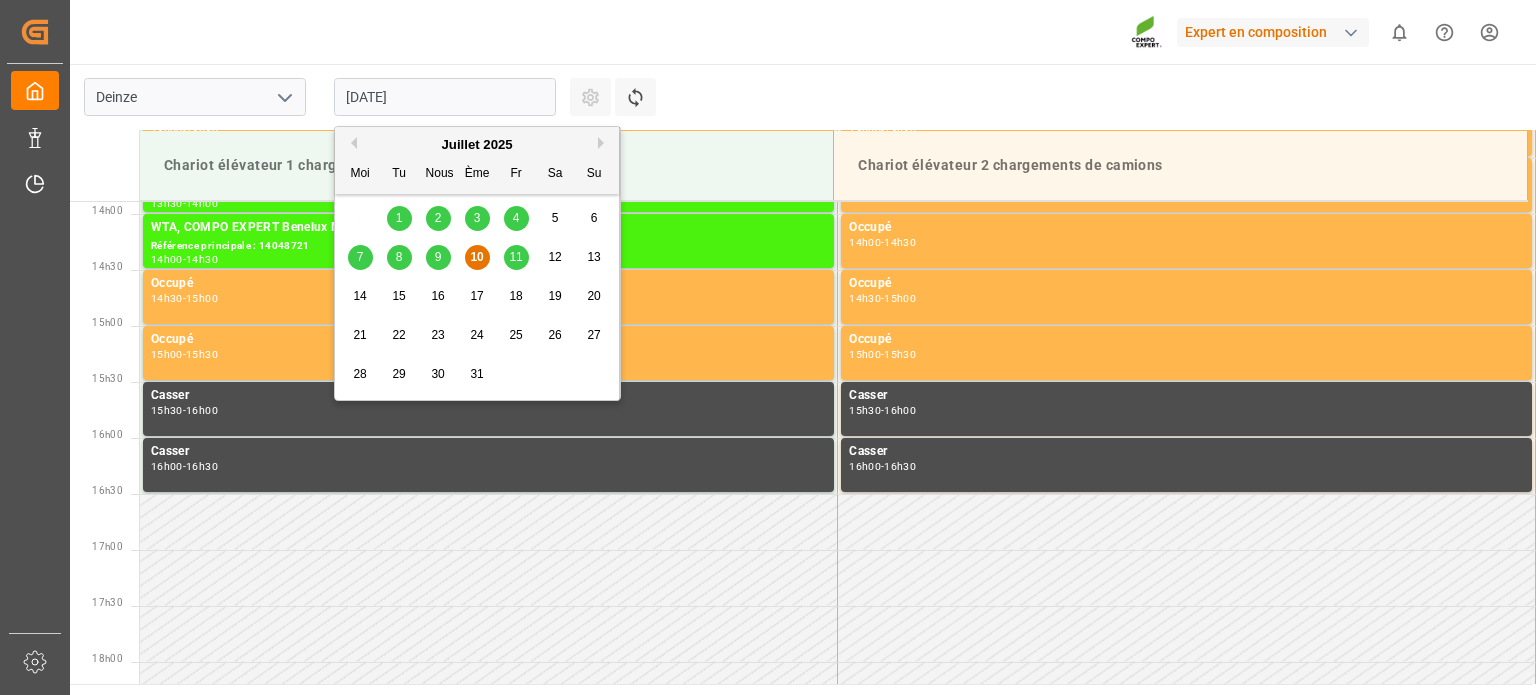 click on "11" at bounding box center (515, 257) 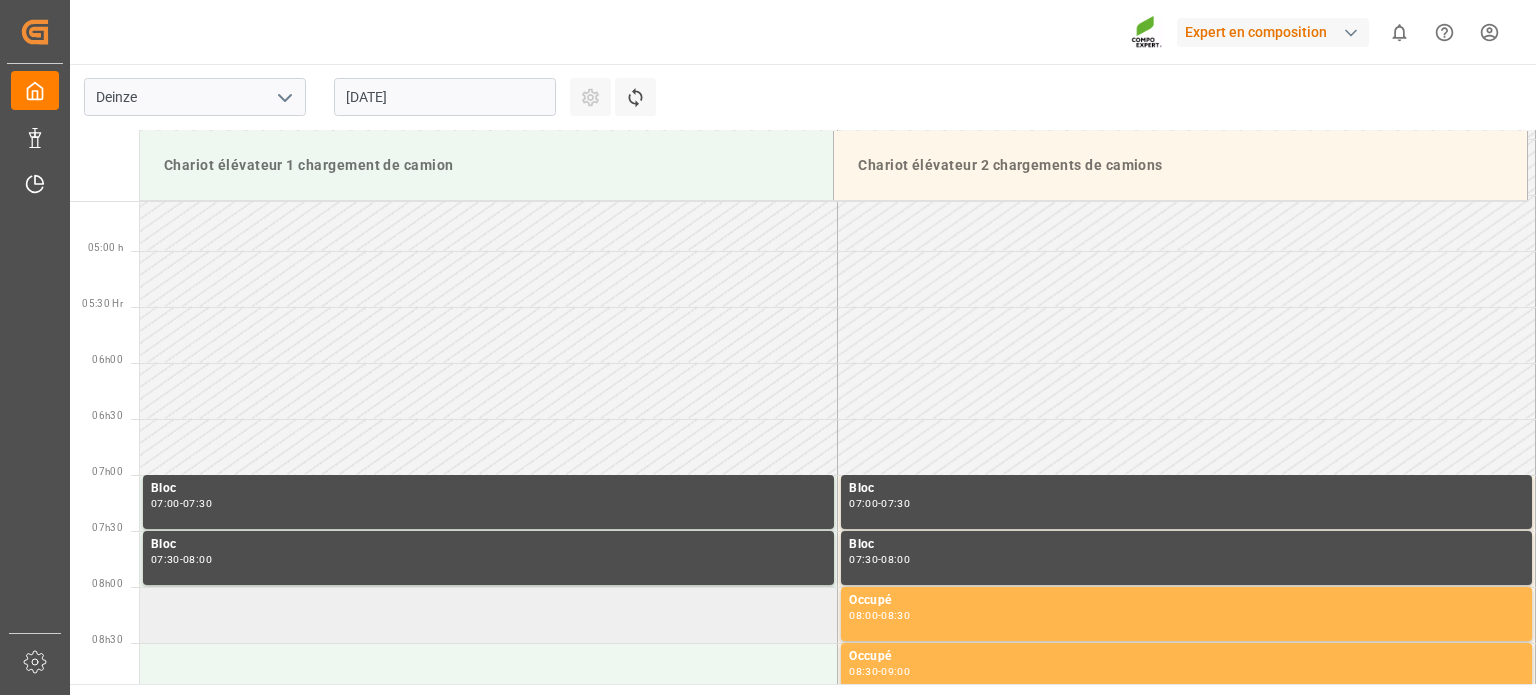 scroll, scrollTop: 739, scrollLeft: 0, axis: vertical 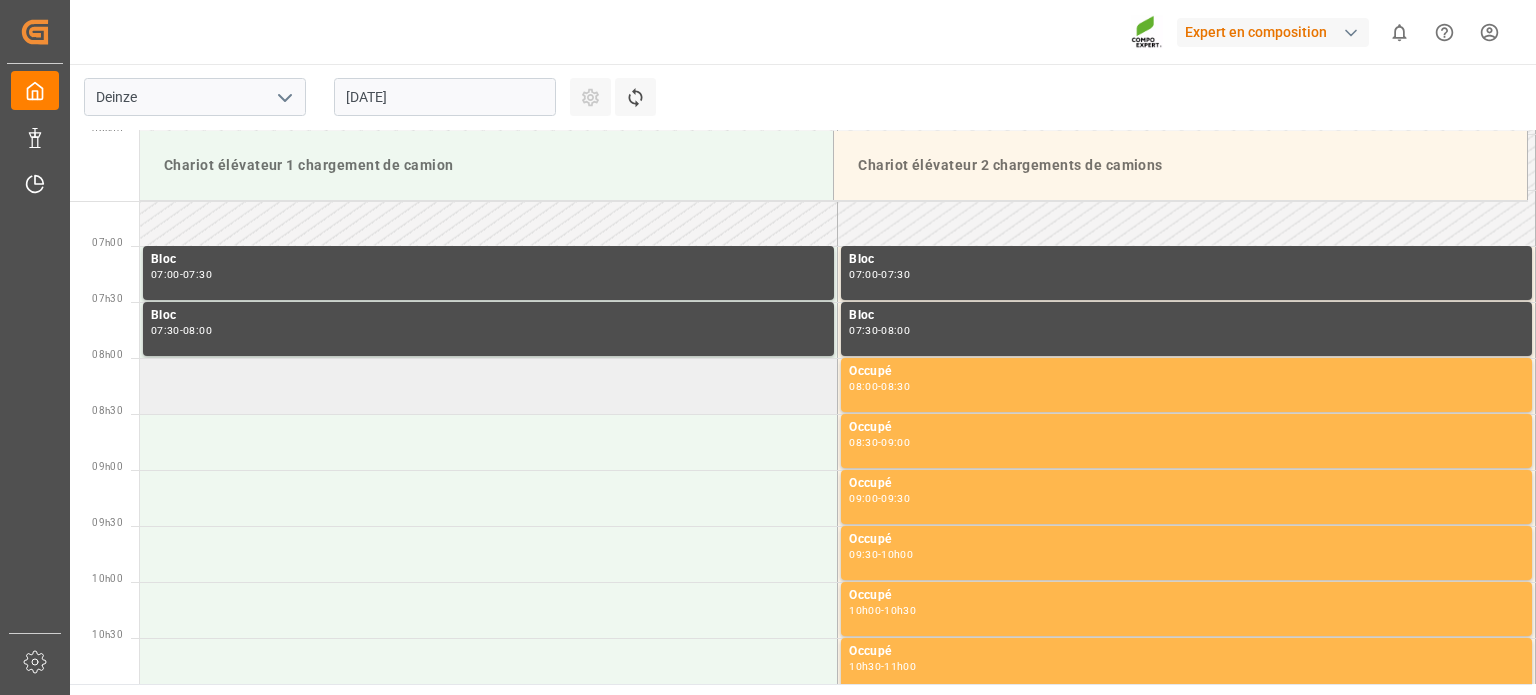 click at bounding box center (489, 386) 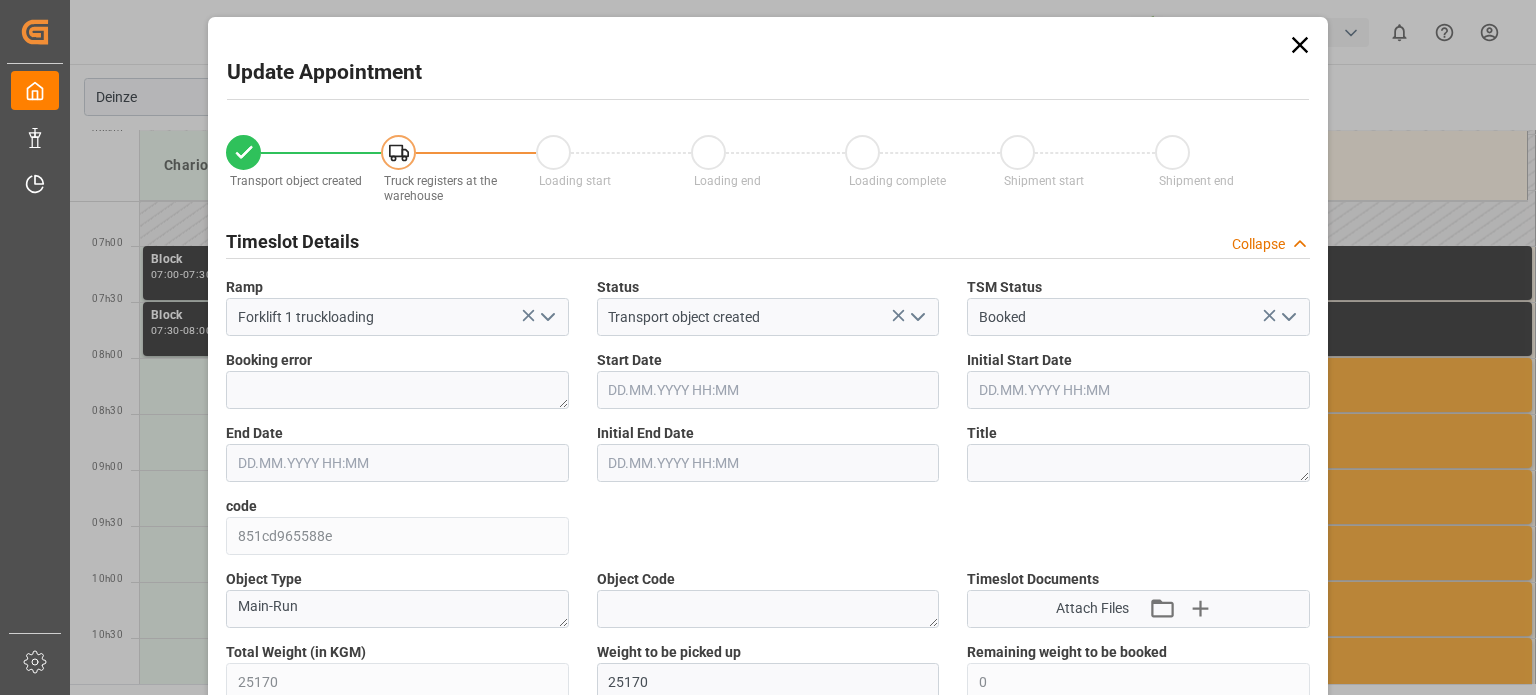 type on "25170" 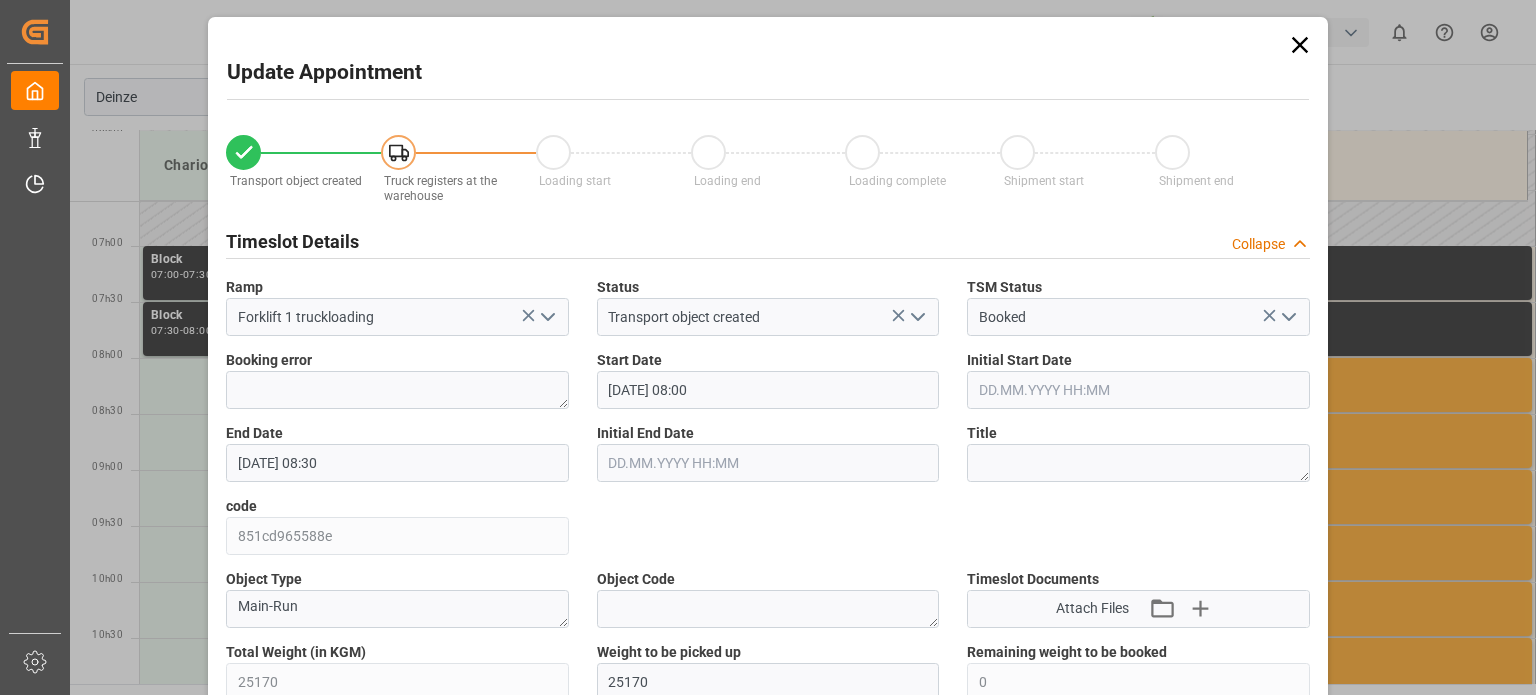type on "11.07.2025 08:00" 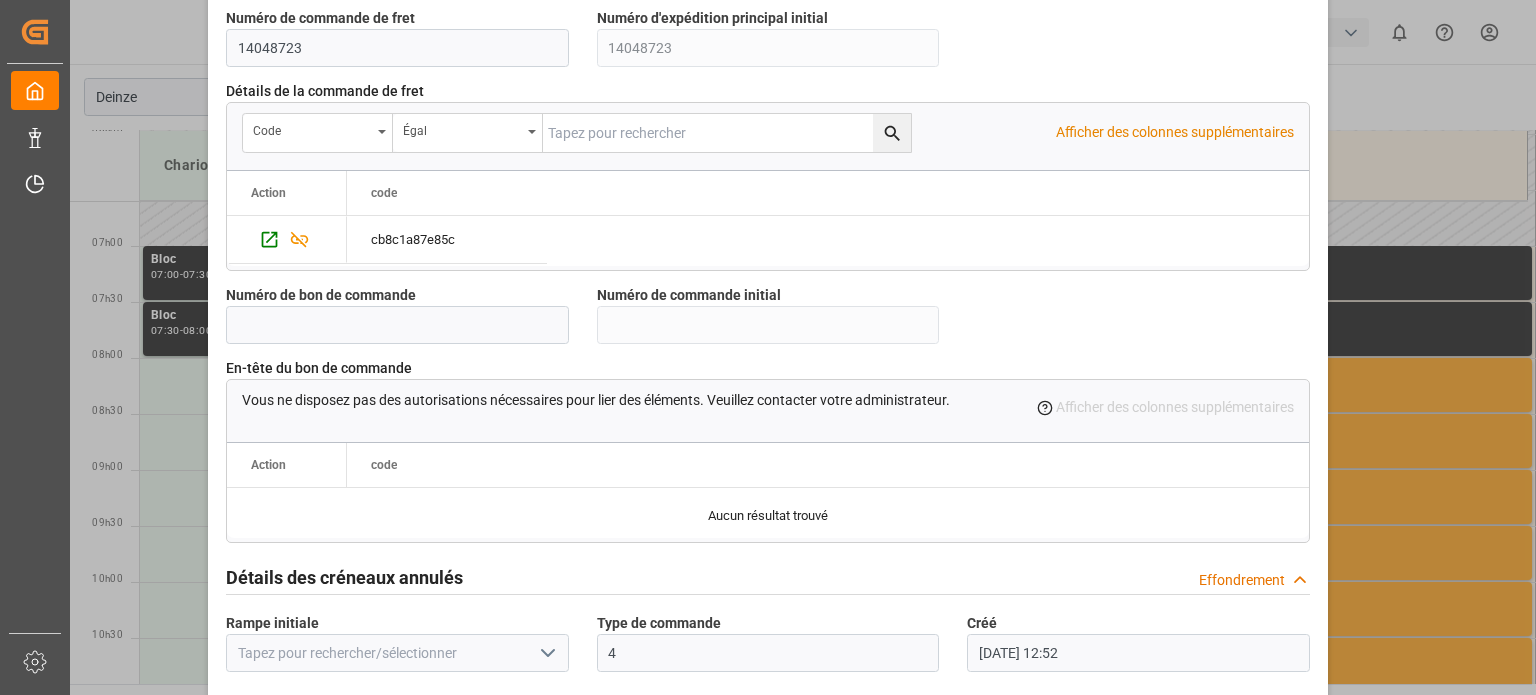 scroll, scrollTop: 1936, scrollLeft: 0, axis: vertical 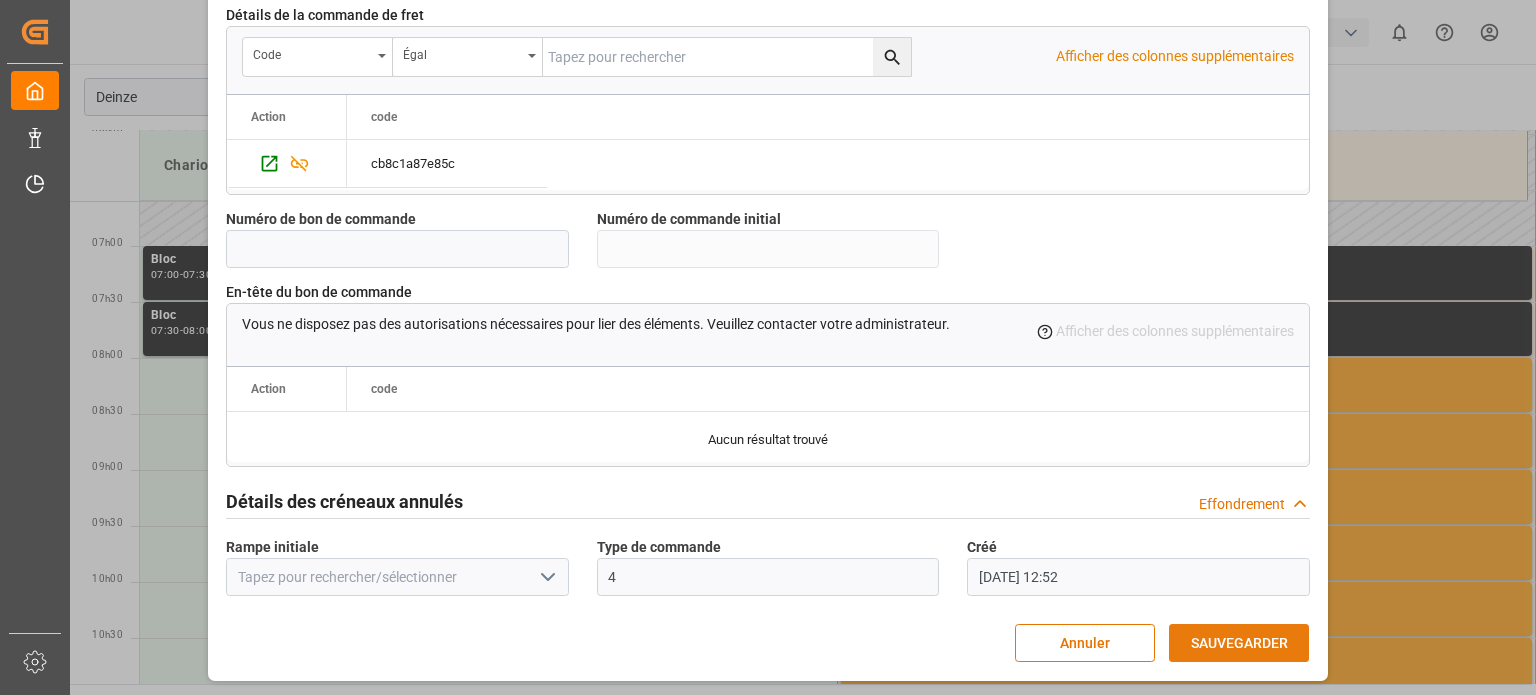 click on "SAUVEGARDER" at bounding box center (1239, 643) 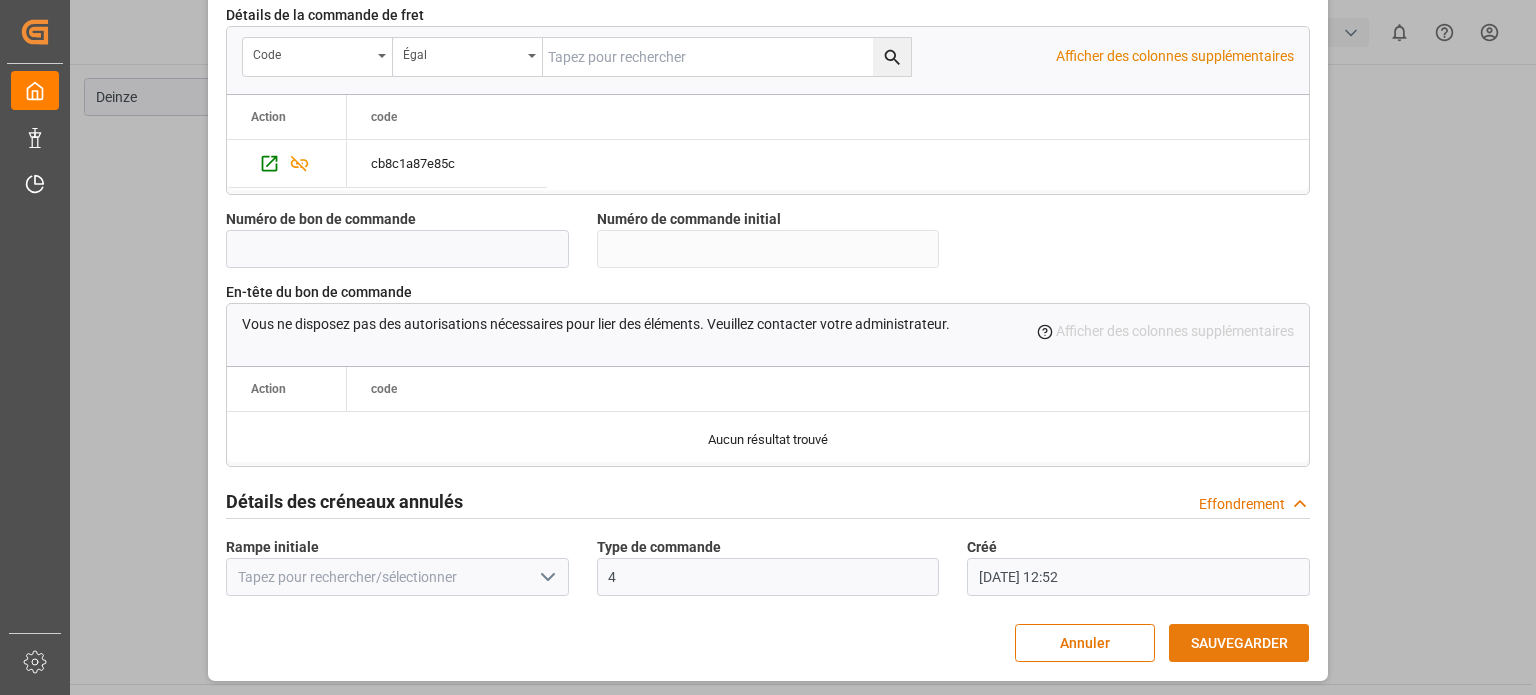 click on "SAUVEGARDER" at bounding box center [1239, 643] 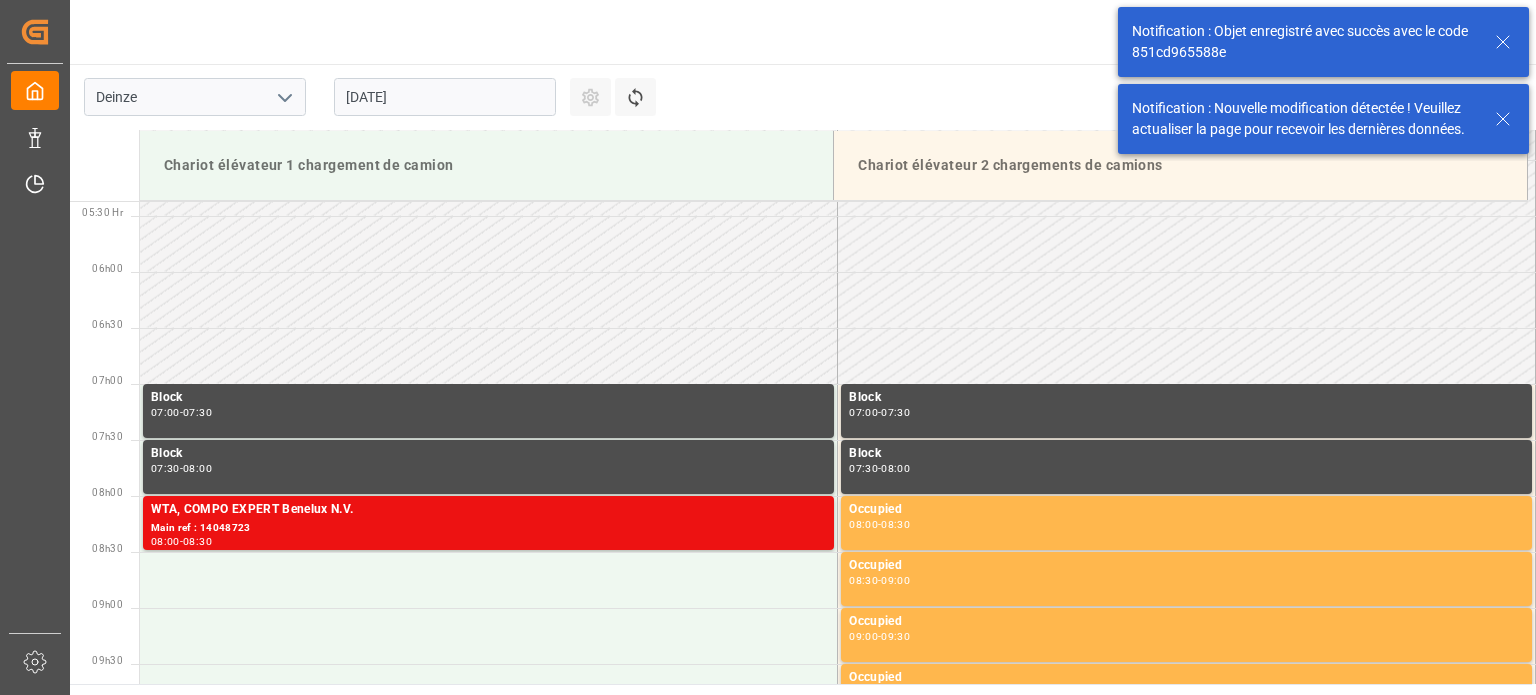 scroll, scrollTop: 771, scrollLeft: 0, axis: vertical 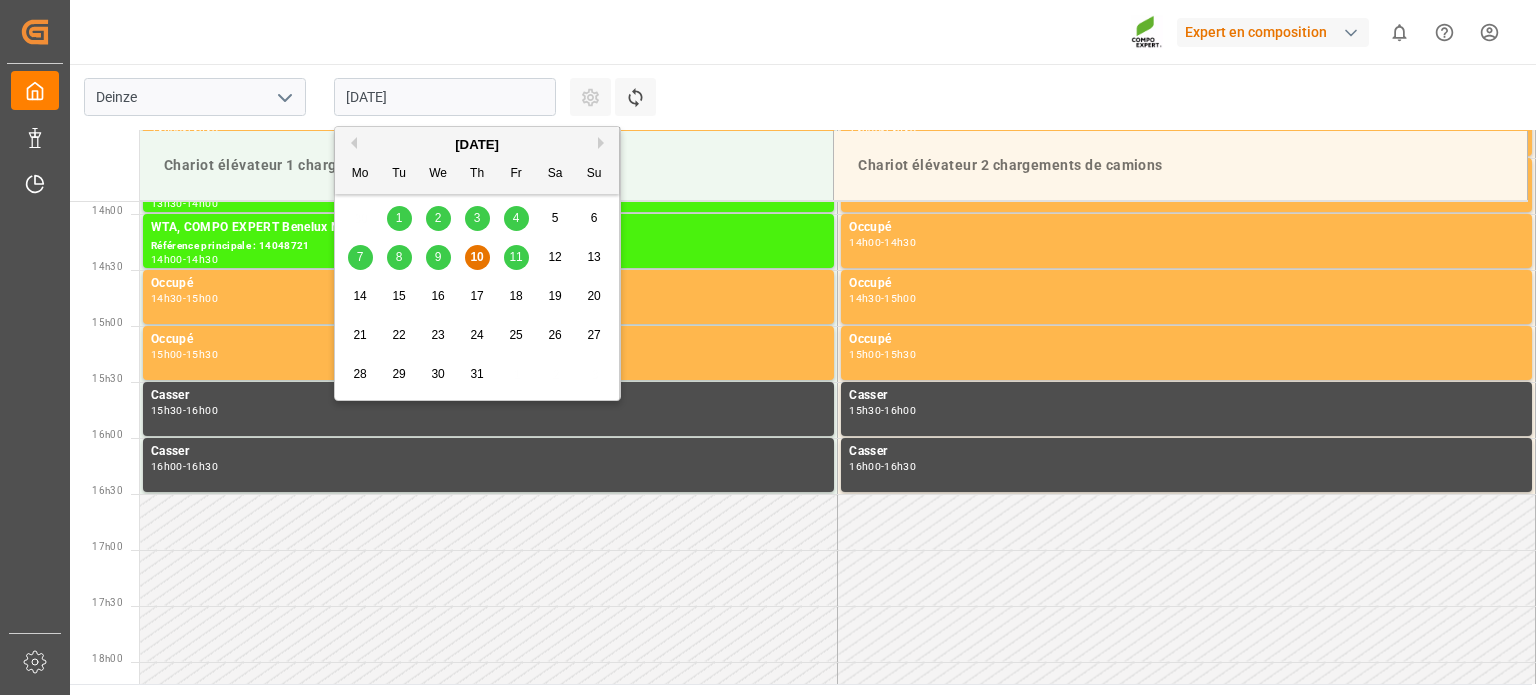 click on "[DATE]" at bounding box center (445, 97) 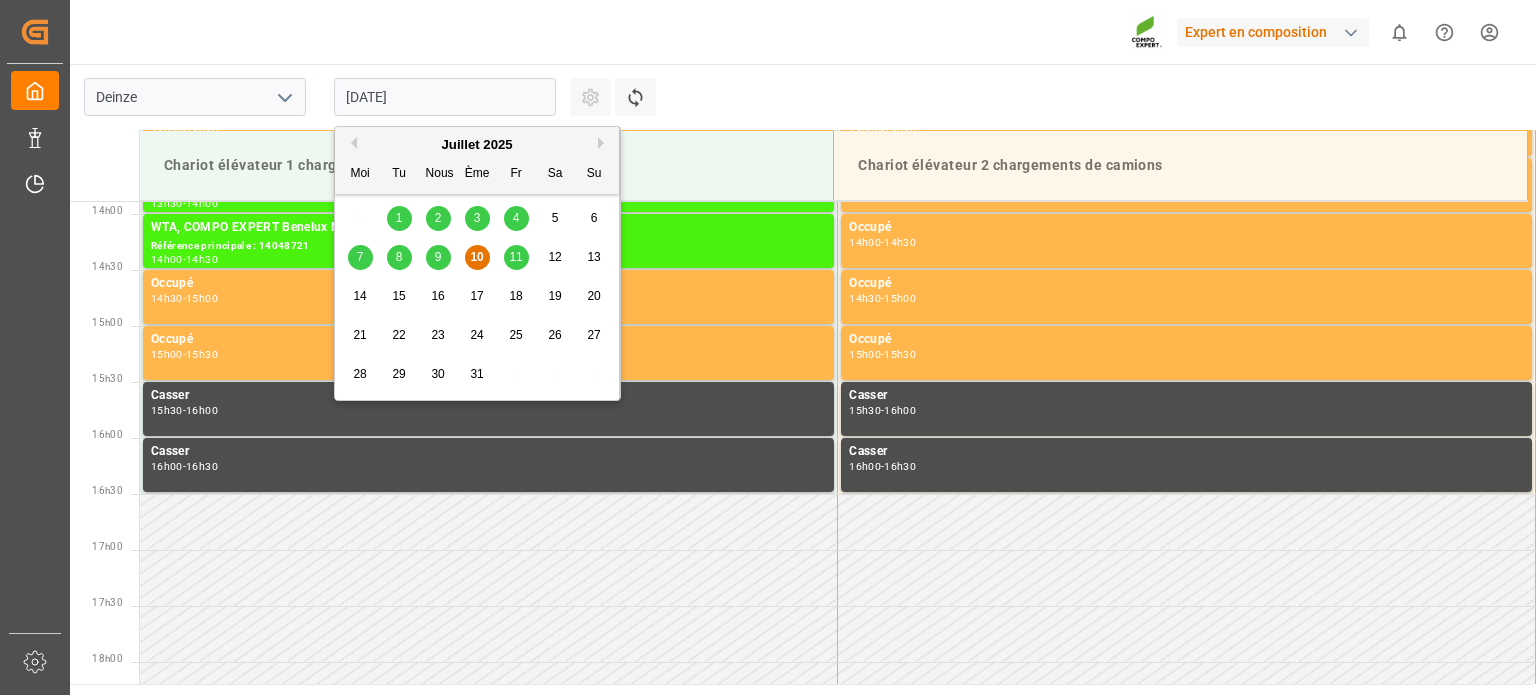 click on "11" at bounding box center [515, 257] 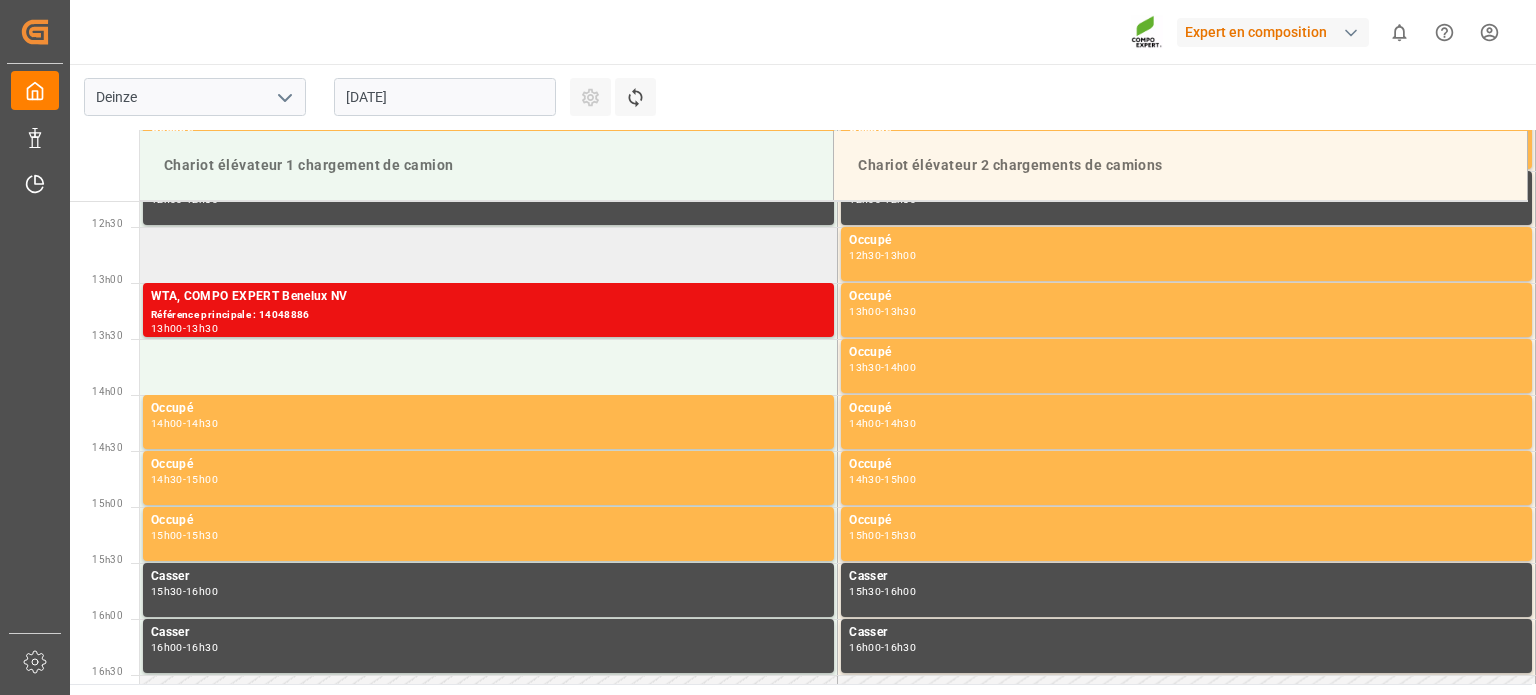 scroll, scrollTop: 1255, scrollLeft: 0, axis: vertical 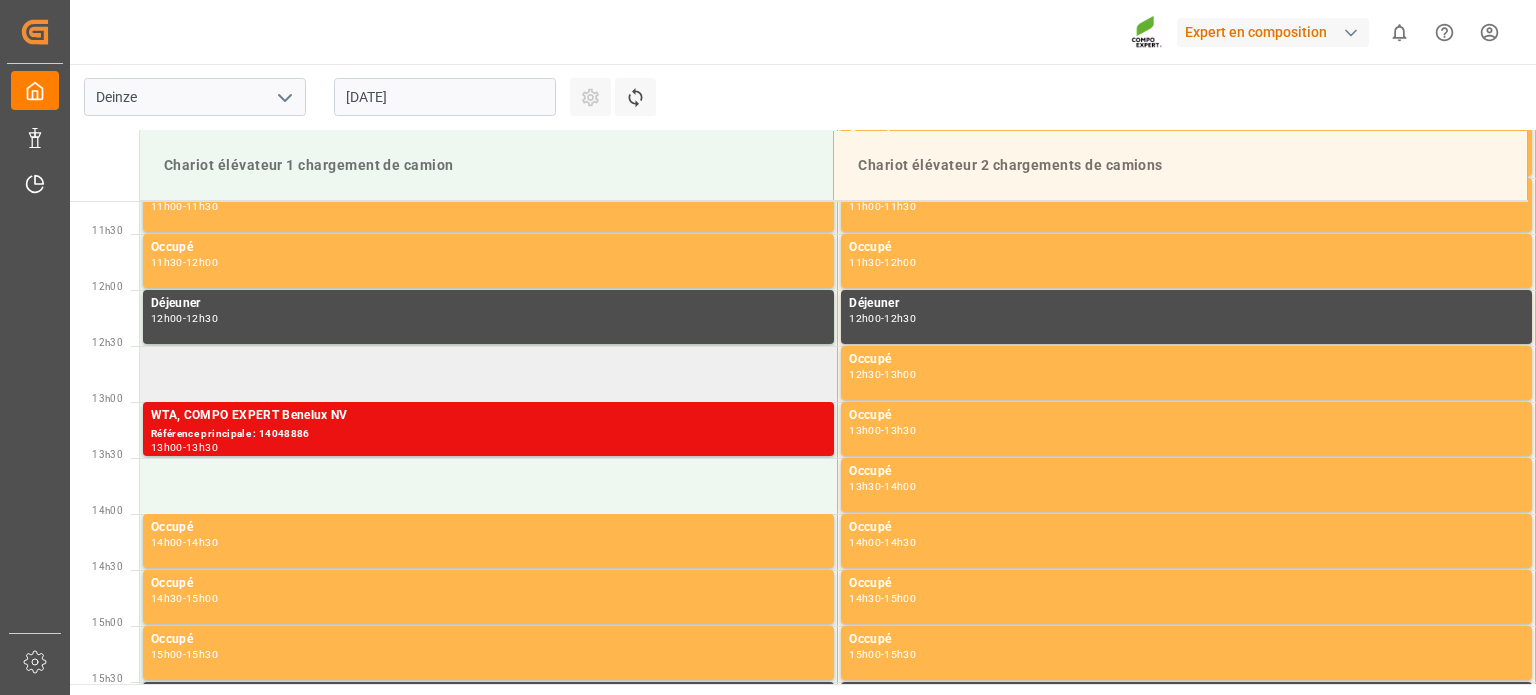 click at bounding box center (489, 374) 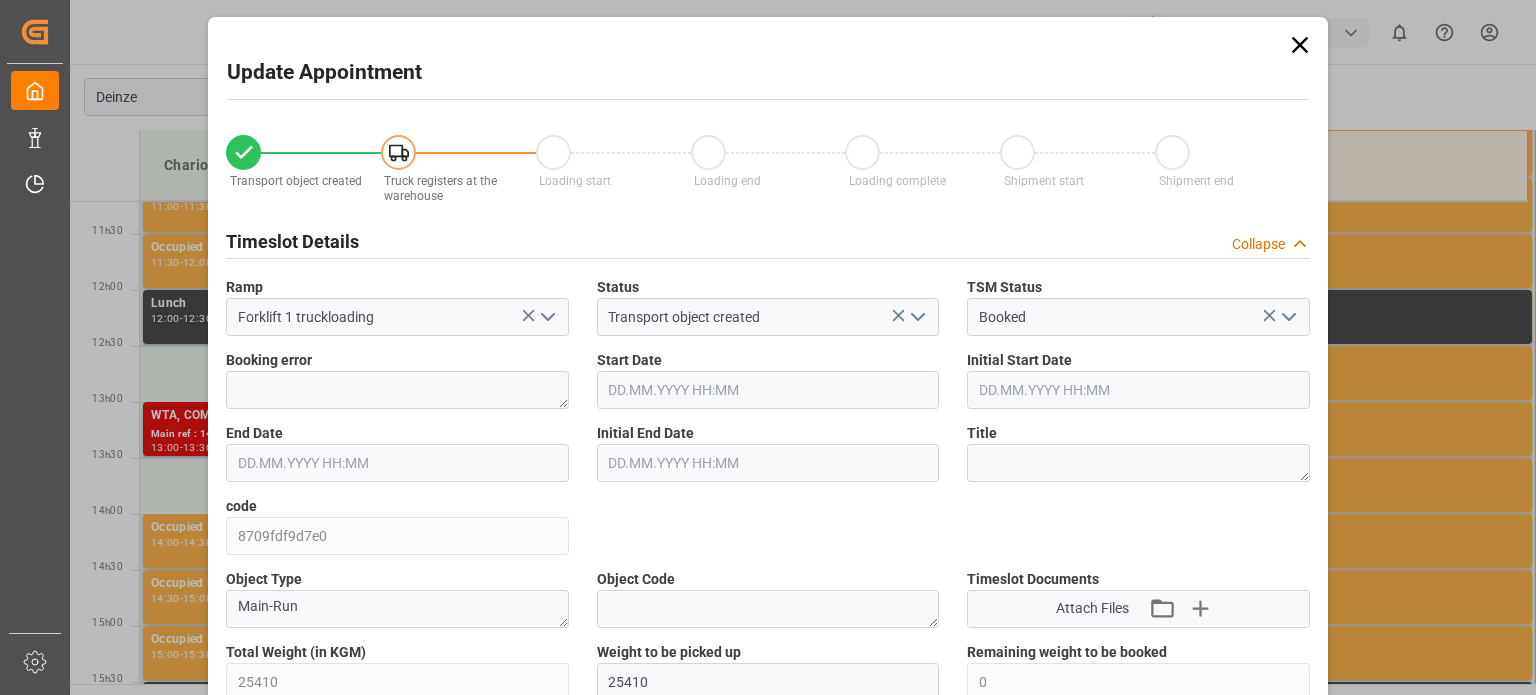 type on "25410" 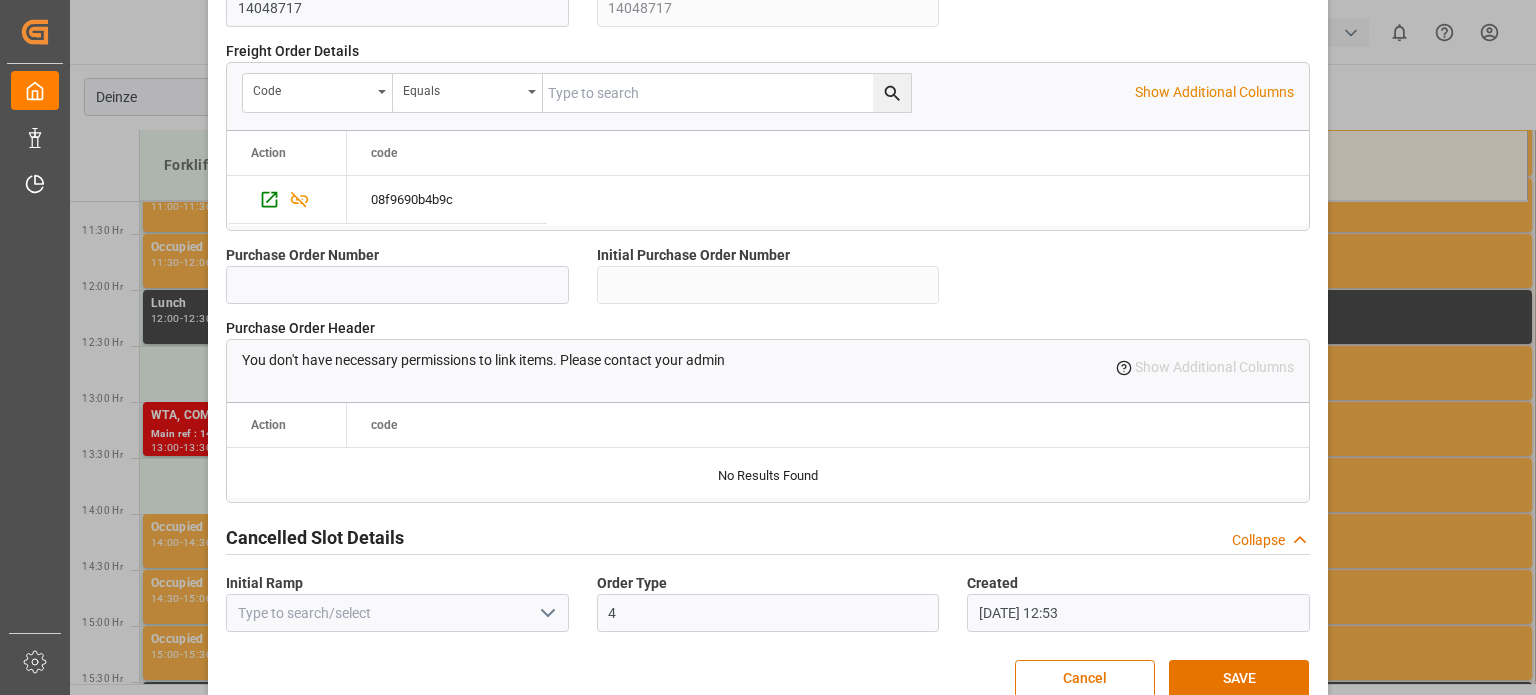 scroll, scrollTop: 1936, scrollLeft: 0, axis: vertical 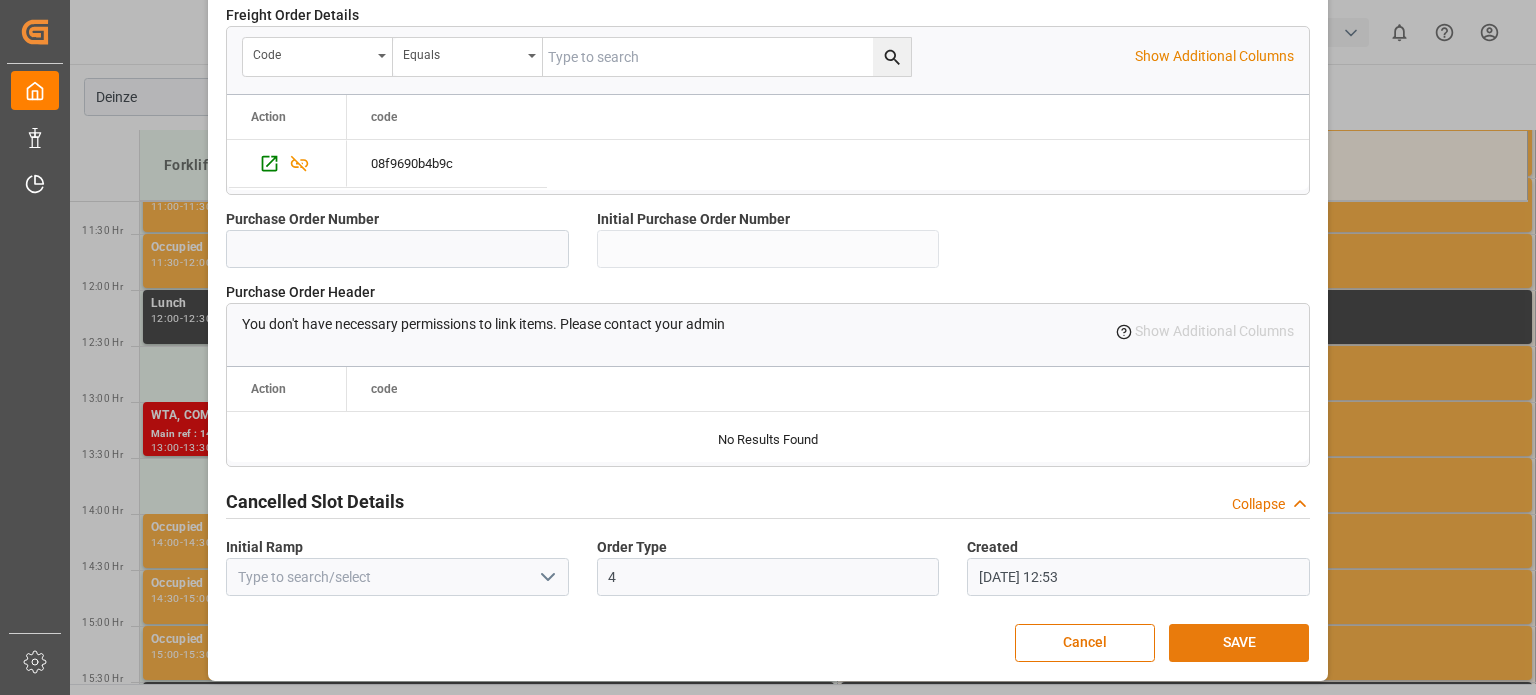 click on "SAVE" at bounding box center [1239, 643] 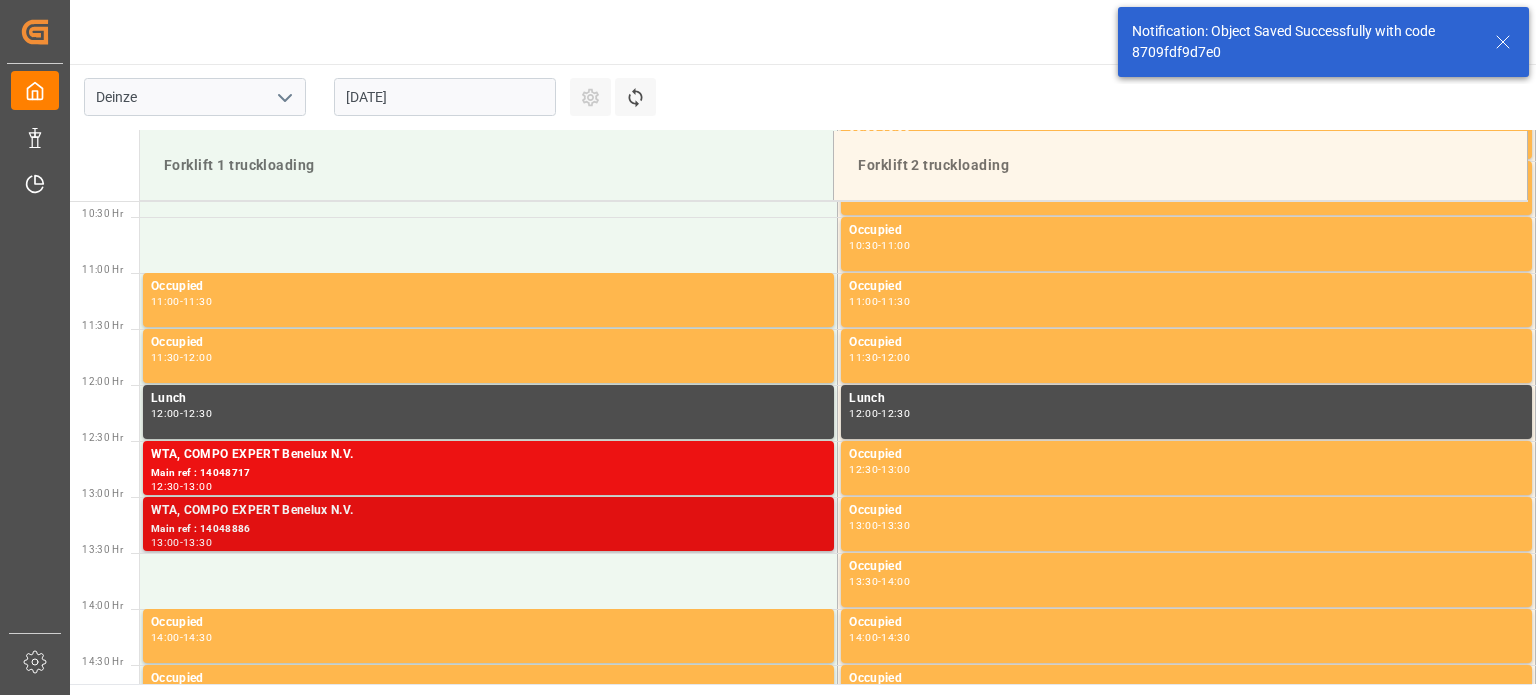 scroll, scrollTop: 1219, scrollLeft: 0, axis: vertical 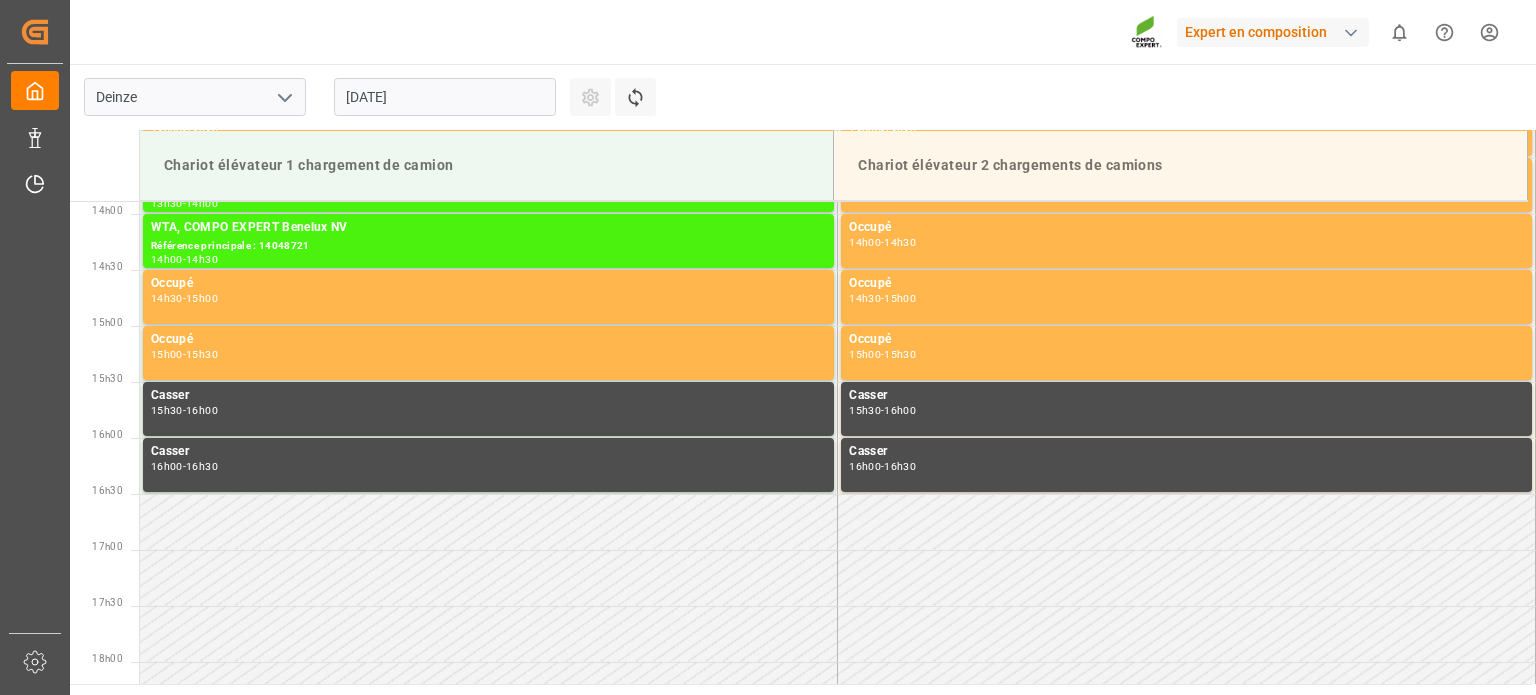 click on "10.07.2025" at bounding box center (445, 97) 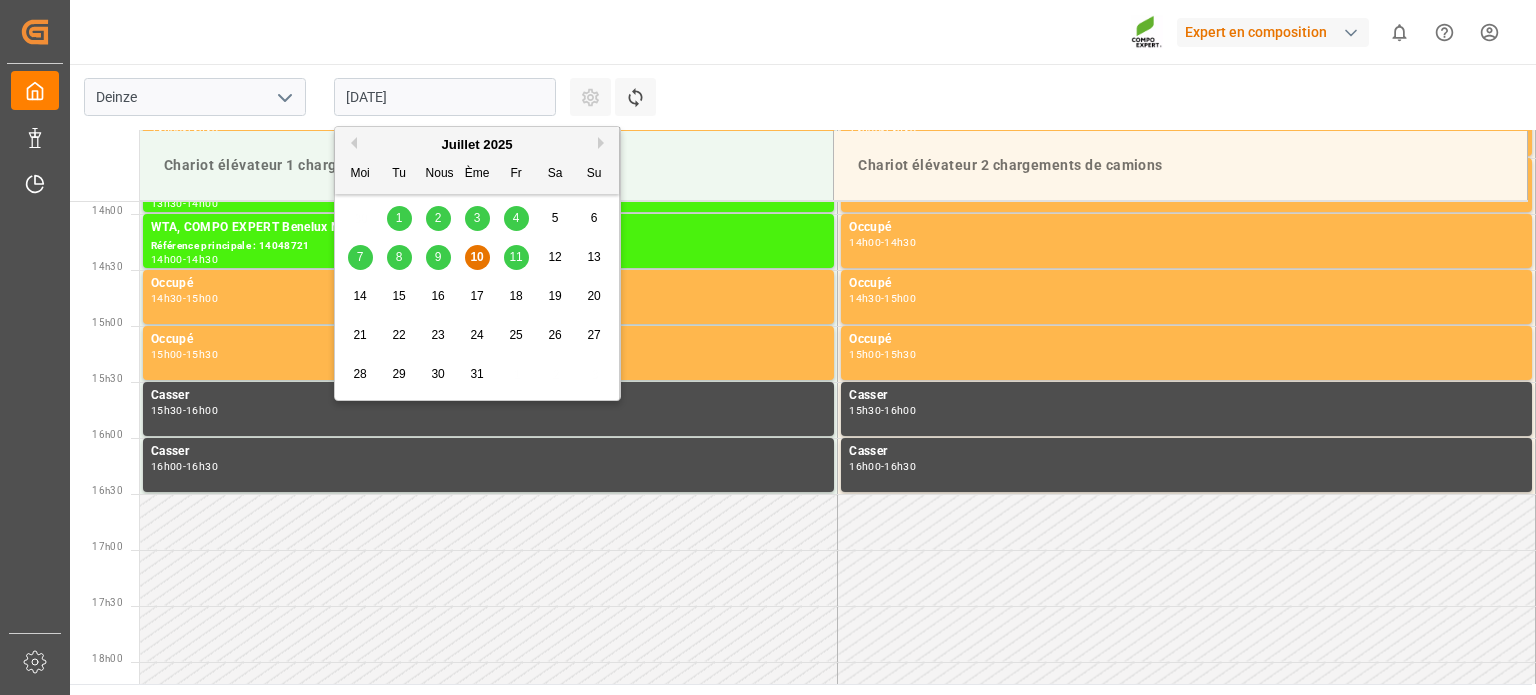 click on "11" at bounding box center [516, 258] 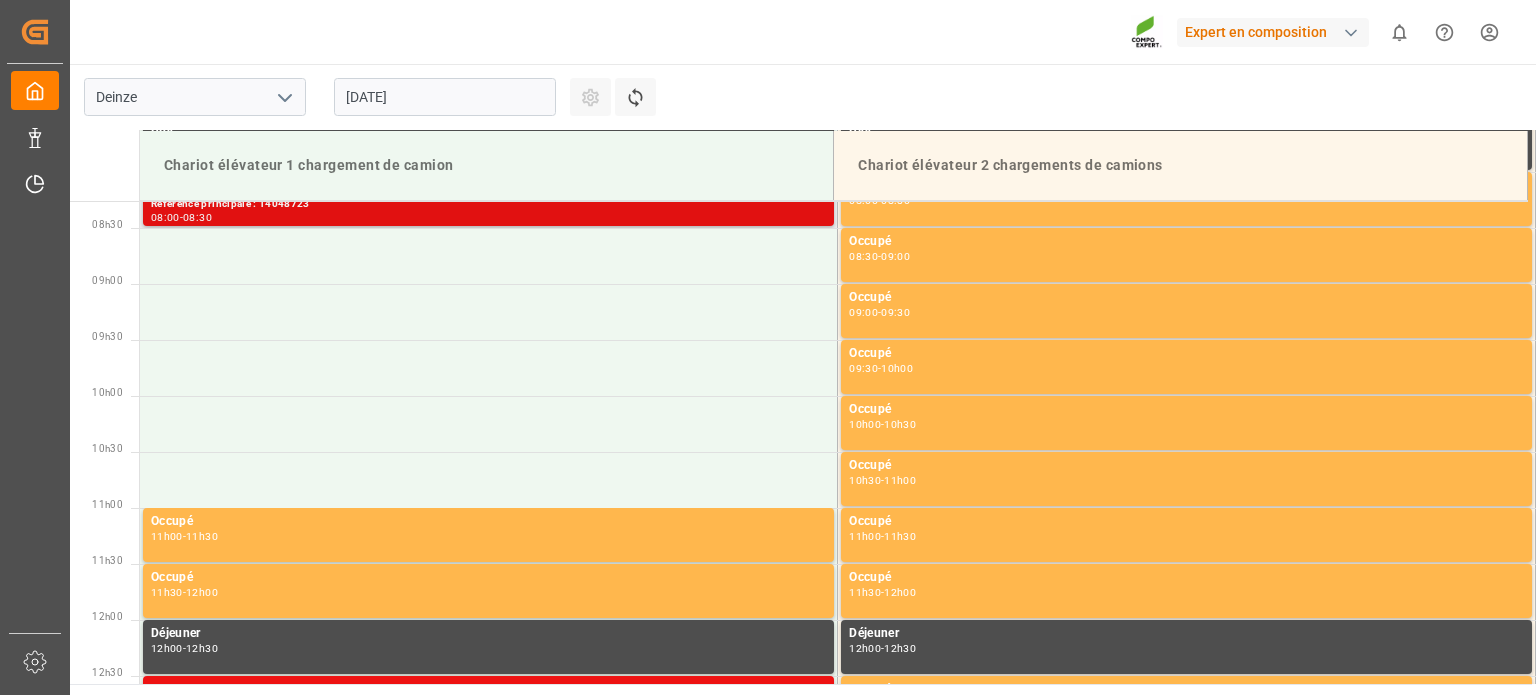 scroll, scrollTop: 755, scrollLeft: 0, axis: vertical 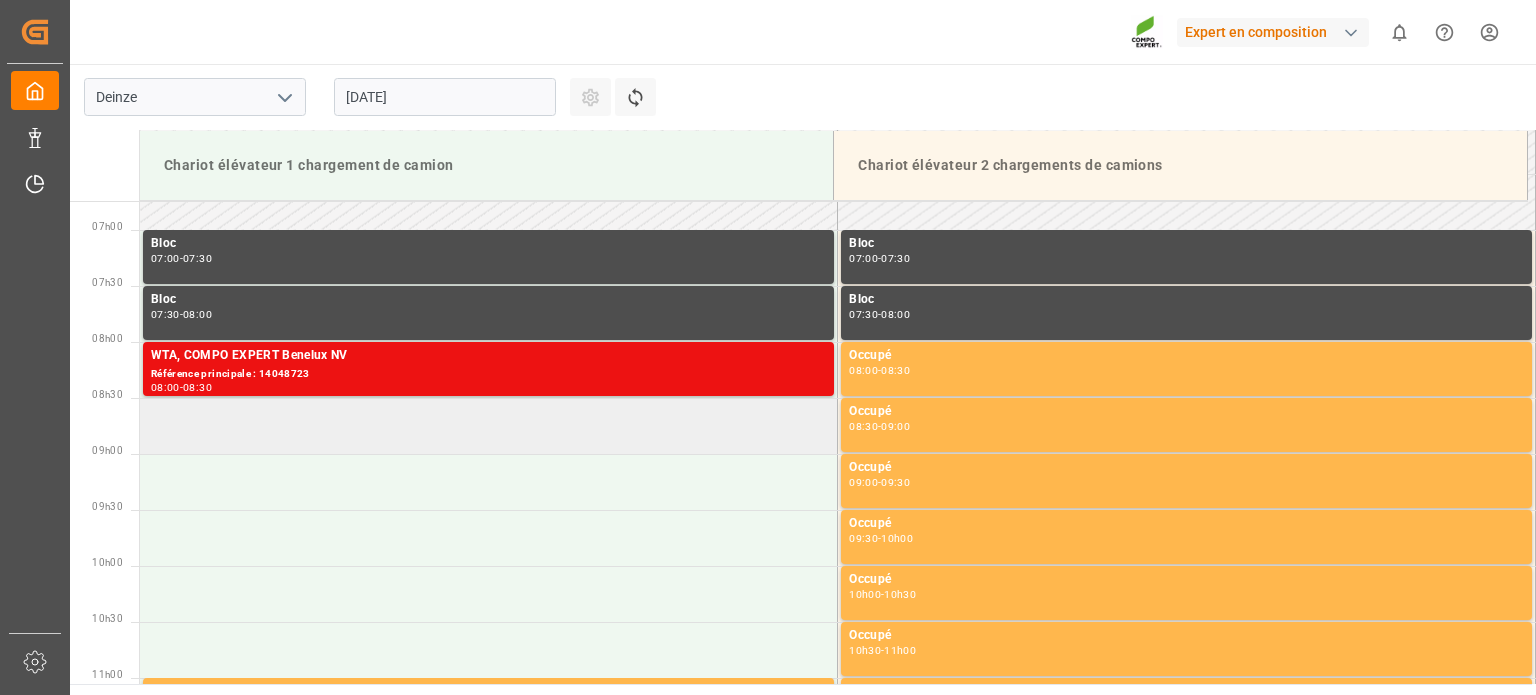 click at bounding box center [489, 426] 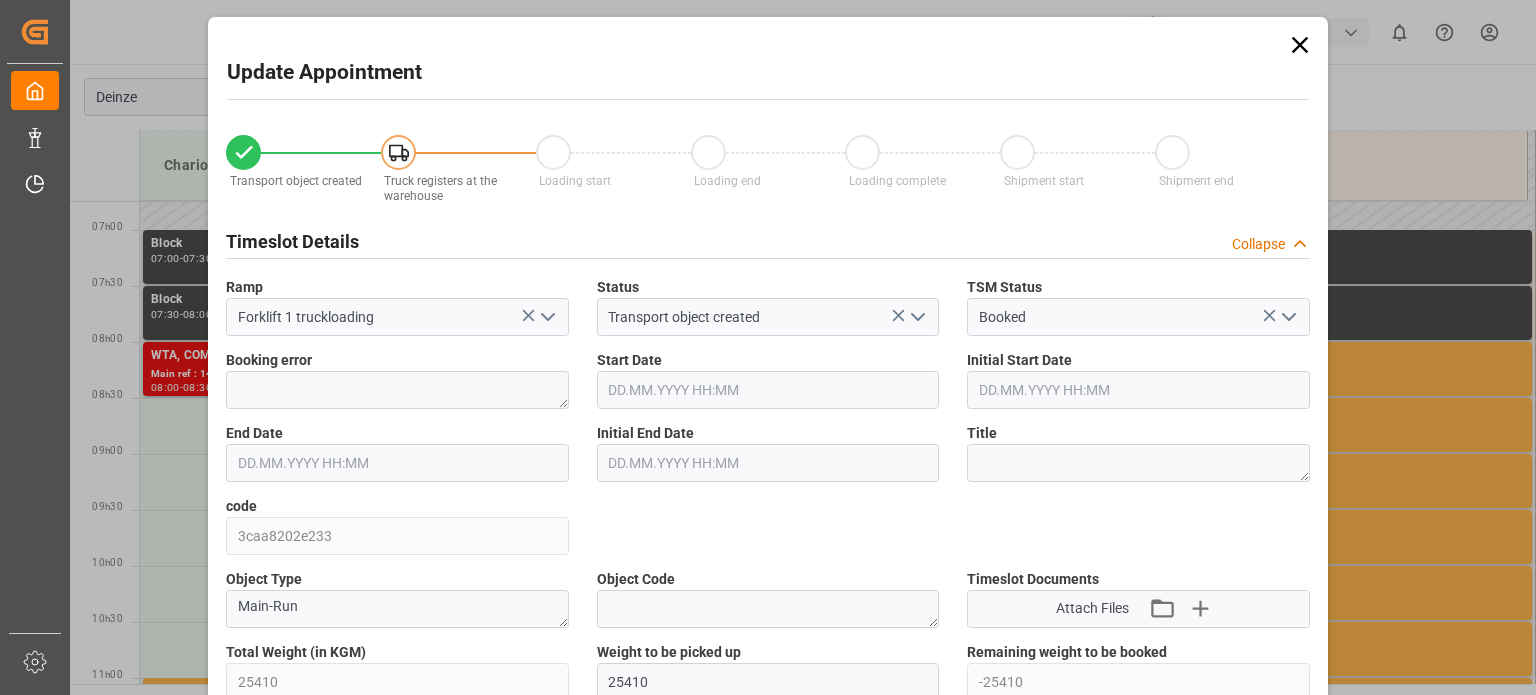type on "11.07.2025 08:30" 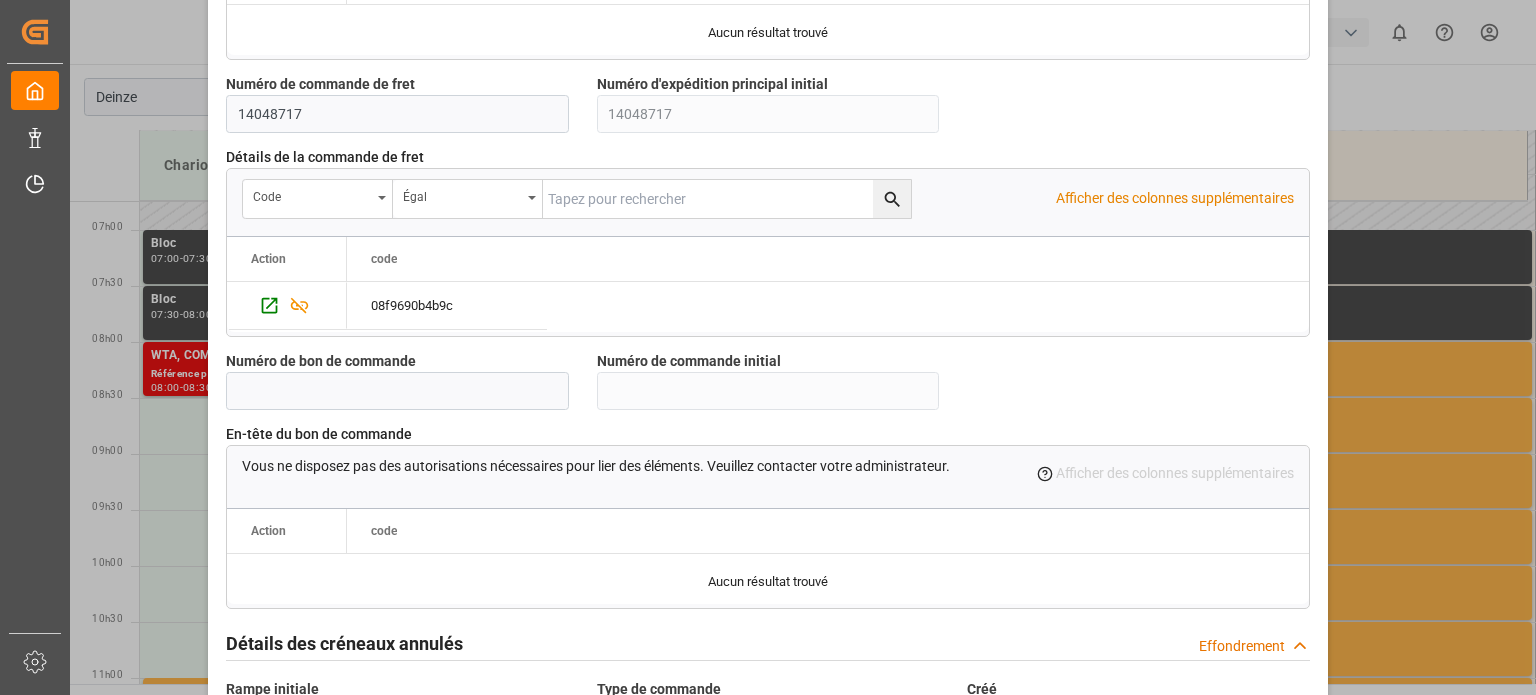 scroll, scrollTop: 1936, scrollLeft: 0, axis: vertical 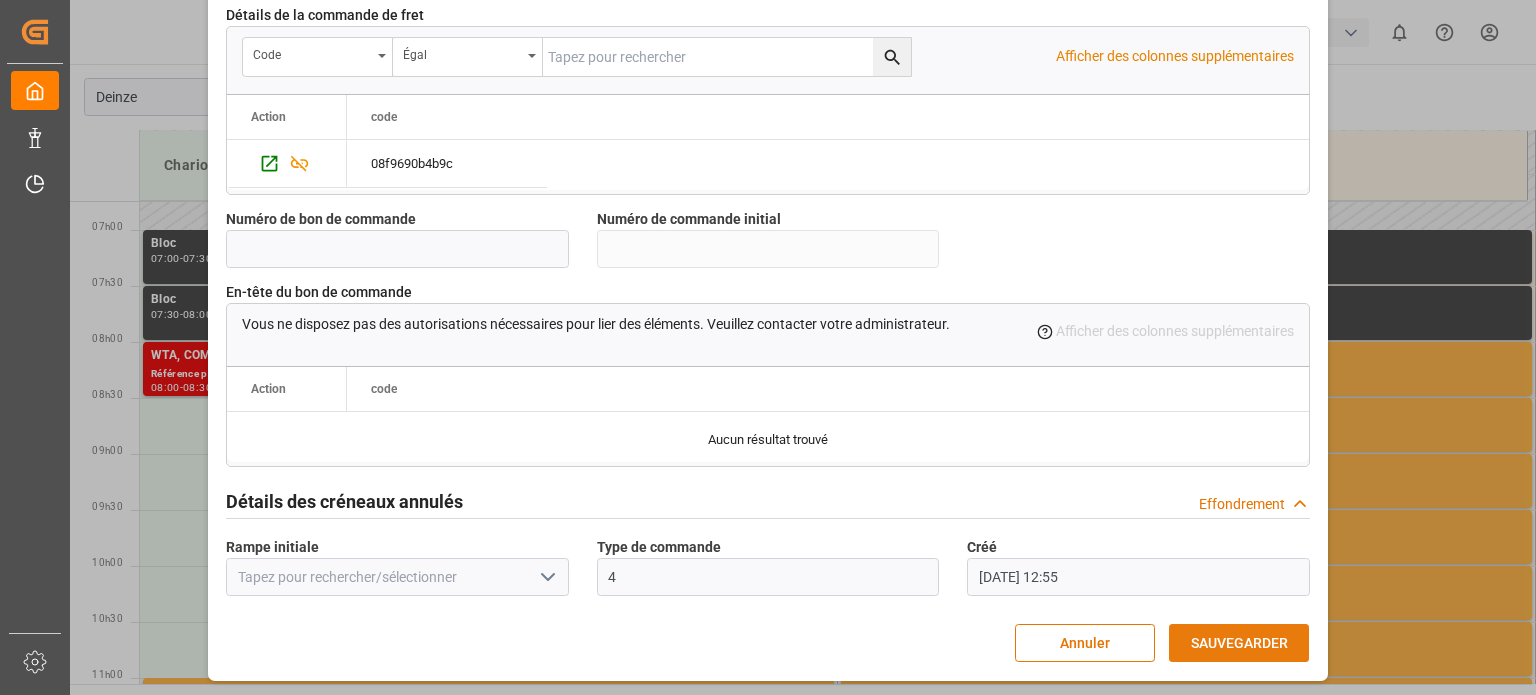 click on "SAUVEGARDER" at bounding box center [1239, 643] 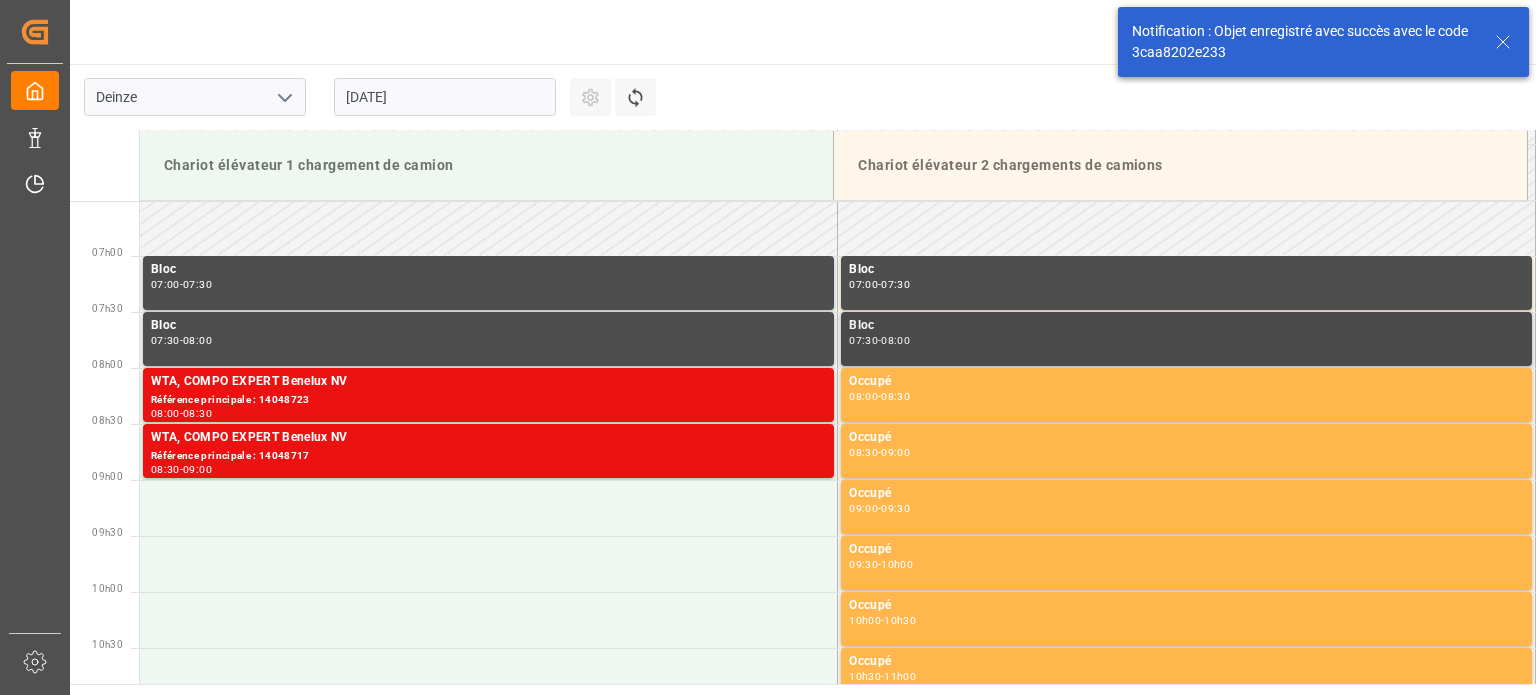 scroll, scrollTop: 771, scrollLeft: 0, axis: vertical 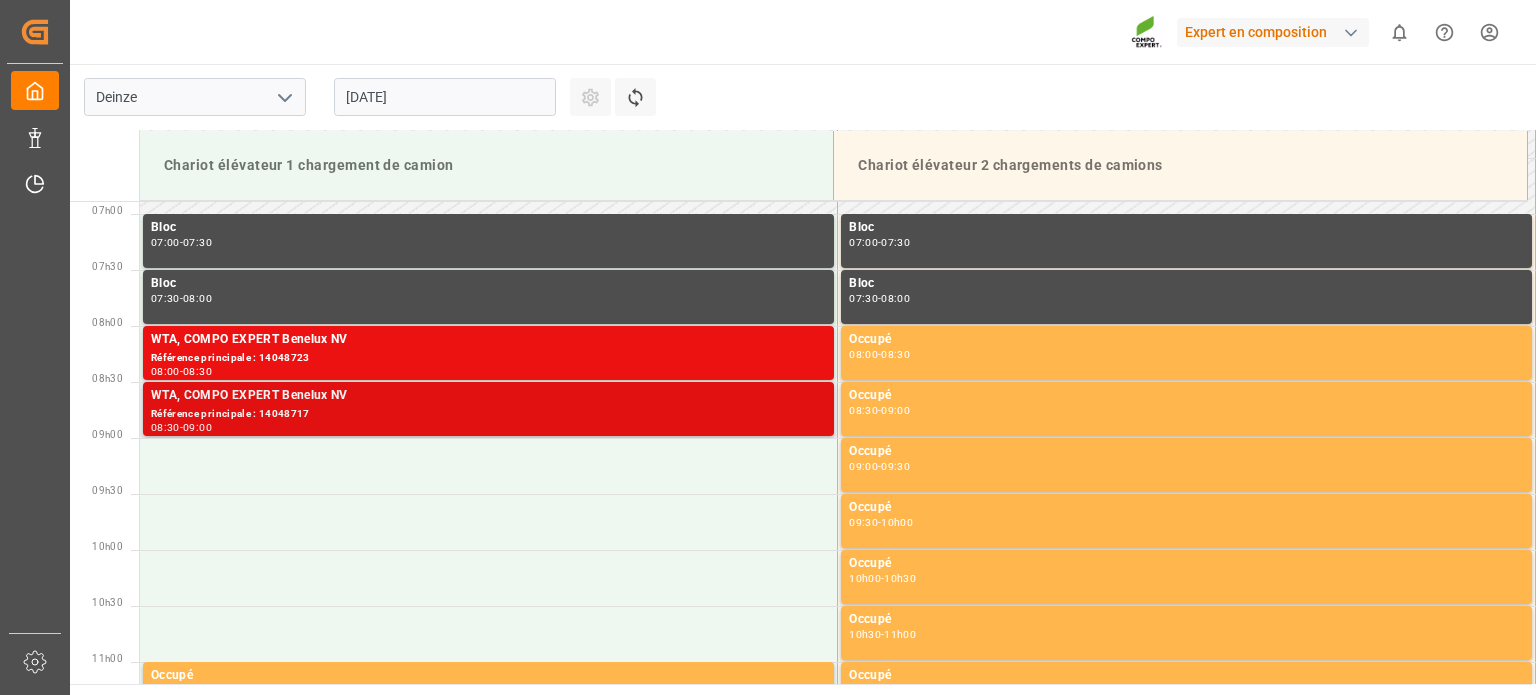 click on "WTA, COMPO EXPERT Benelux NV" at bounding box center [488, 396] 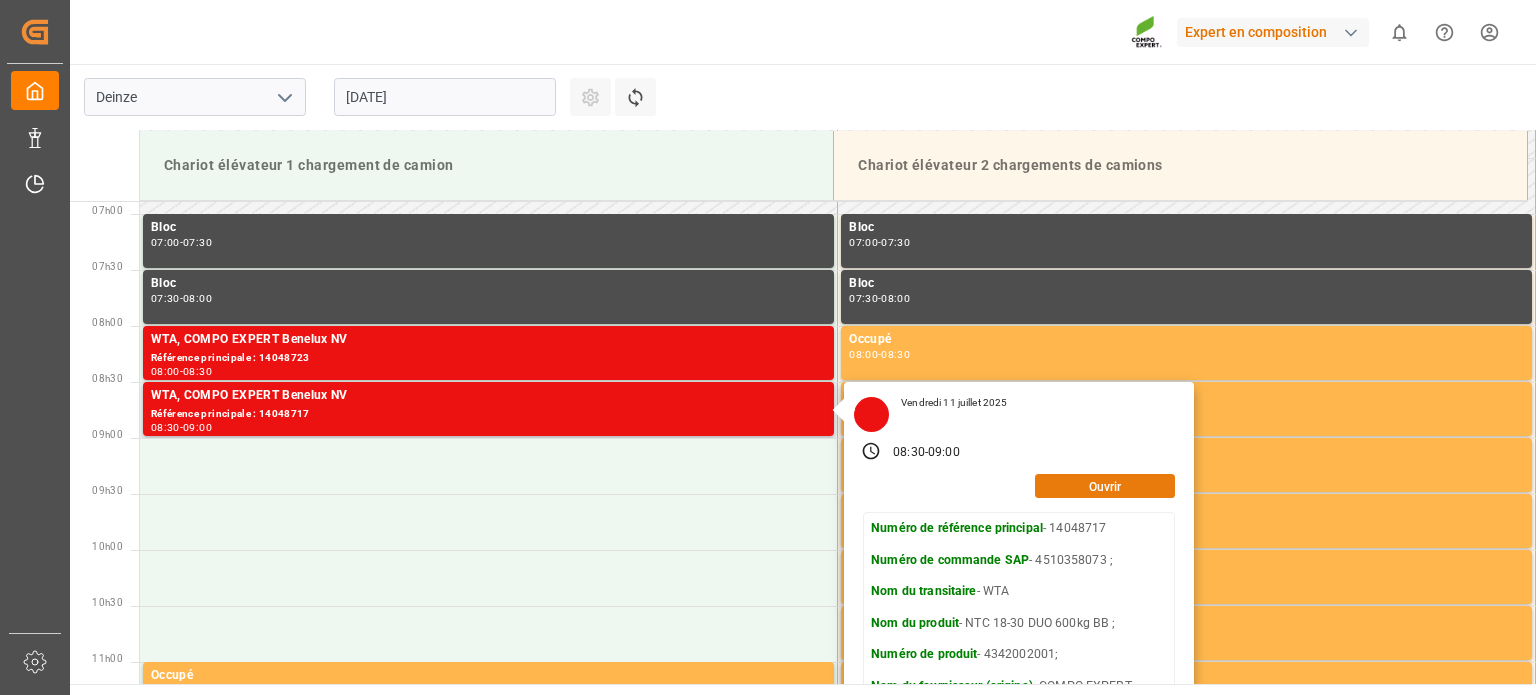 click on "Ouvrir" at bounding box center (1105, 486) 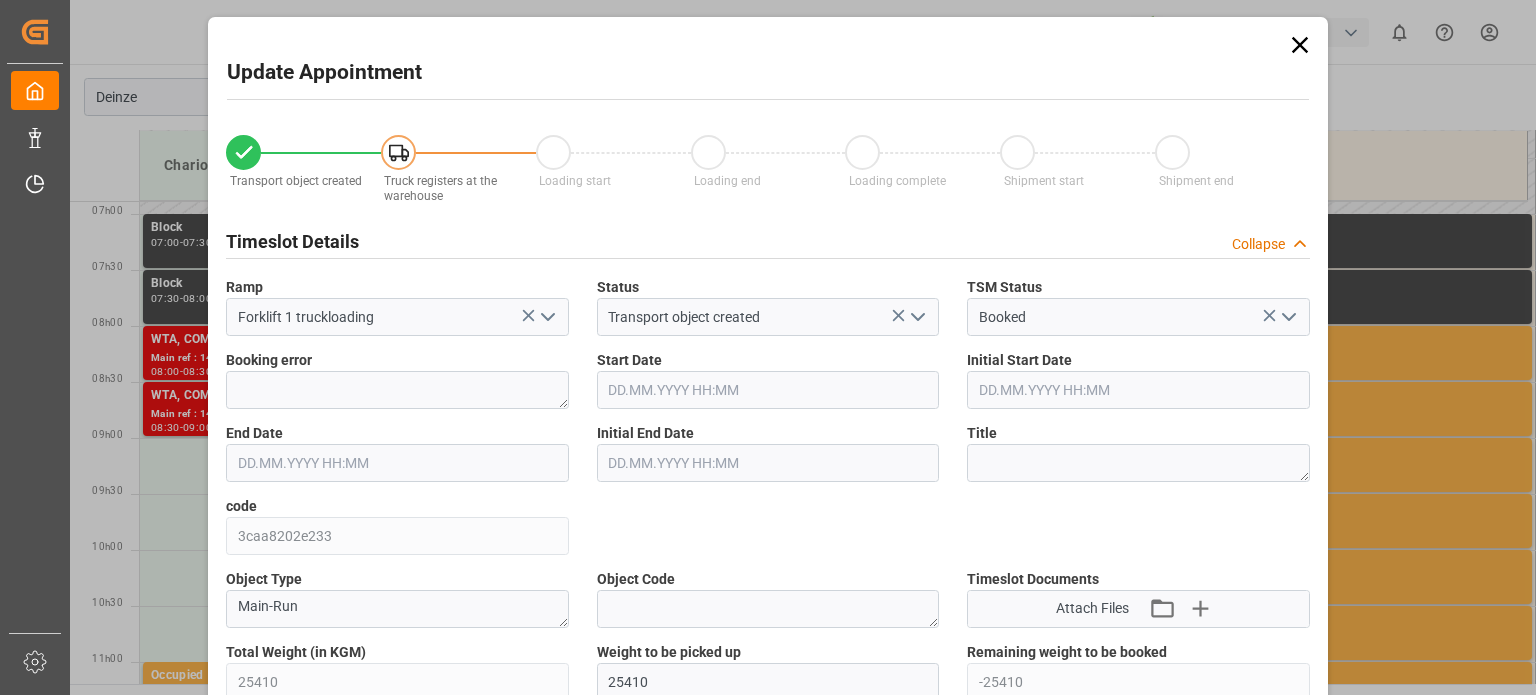 type on "11.07.2025 08:30" 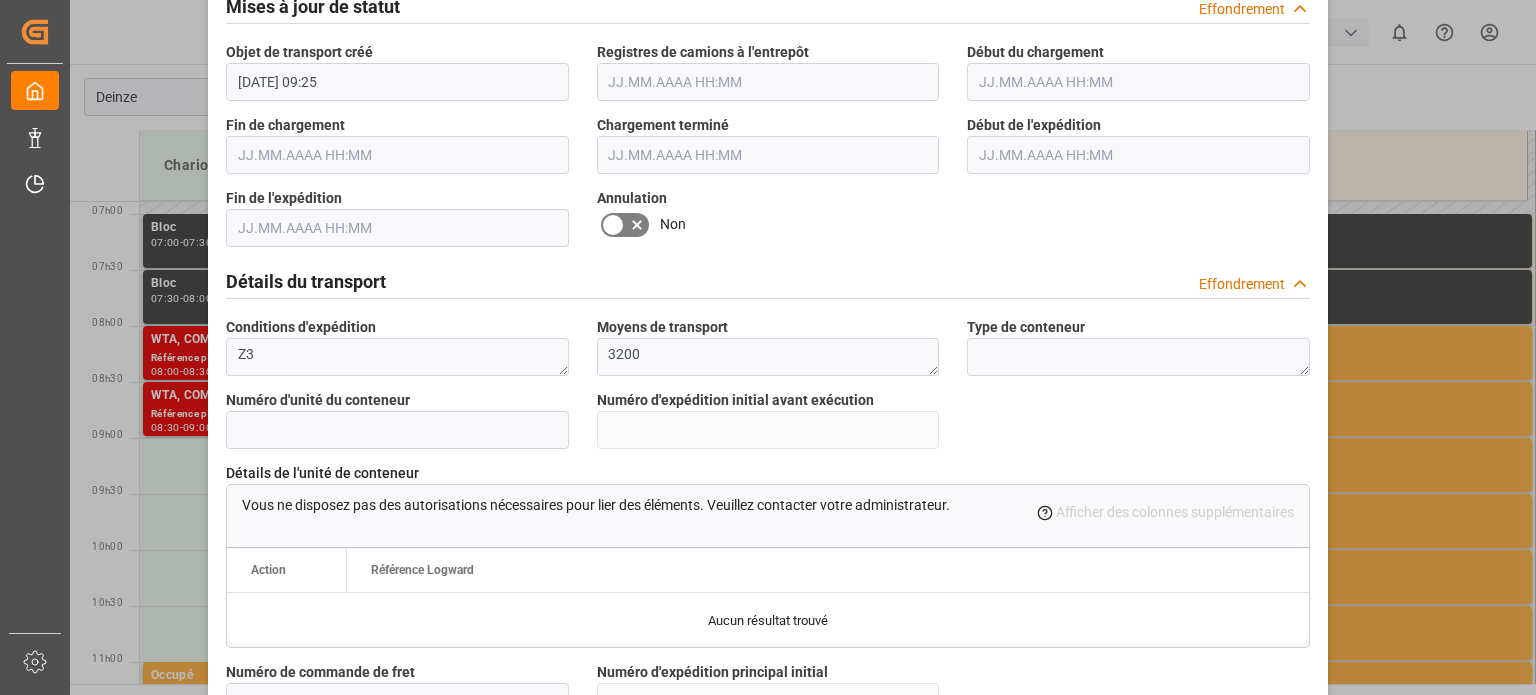 scroll, scrollTop: 1100, scrollLeft: 0, axis: vertical 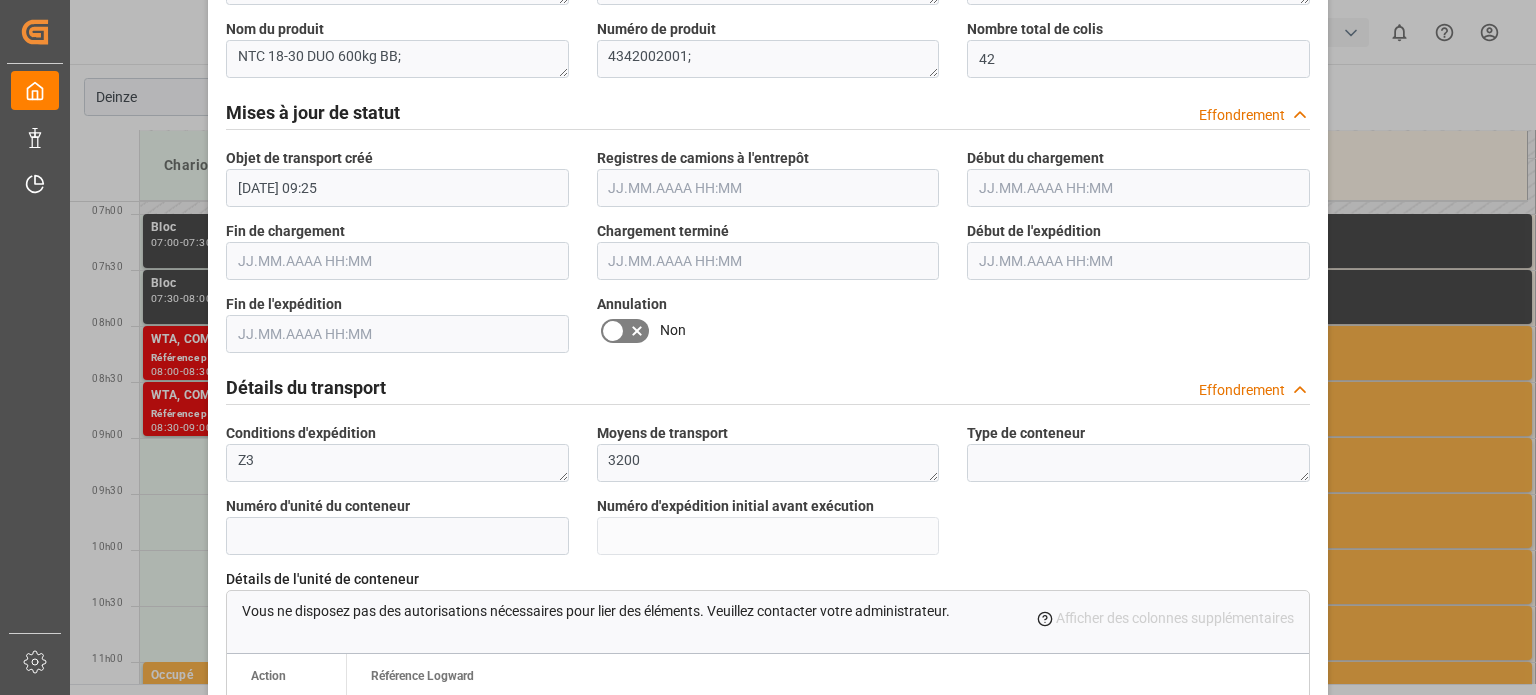 click 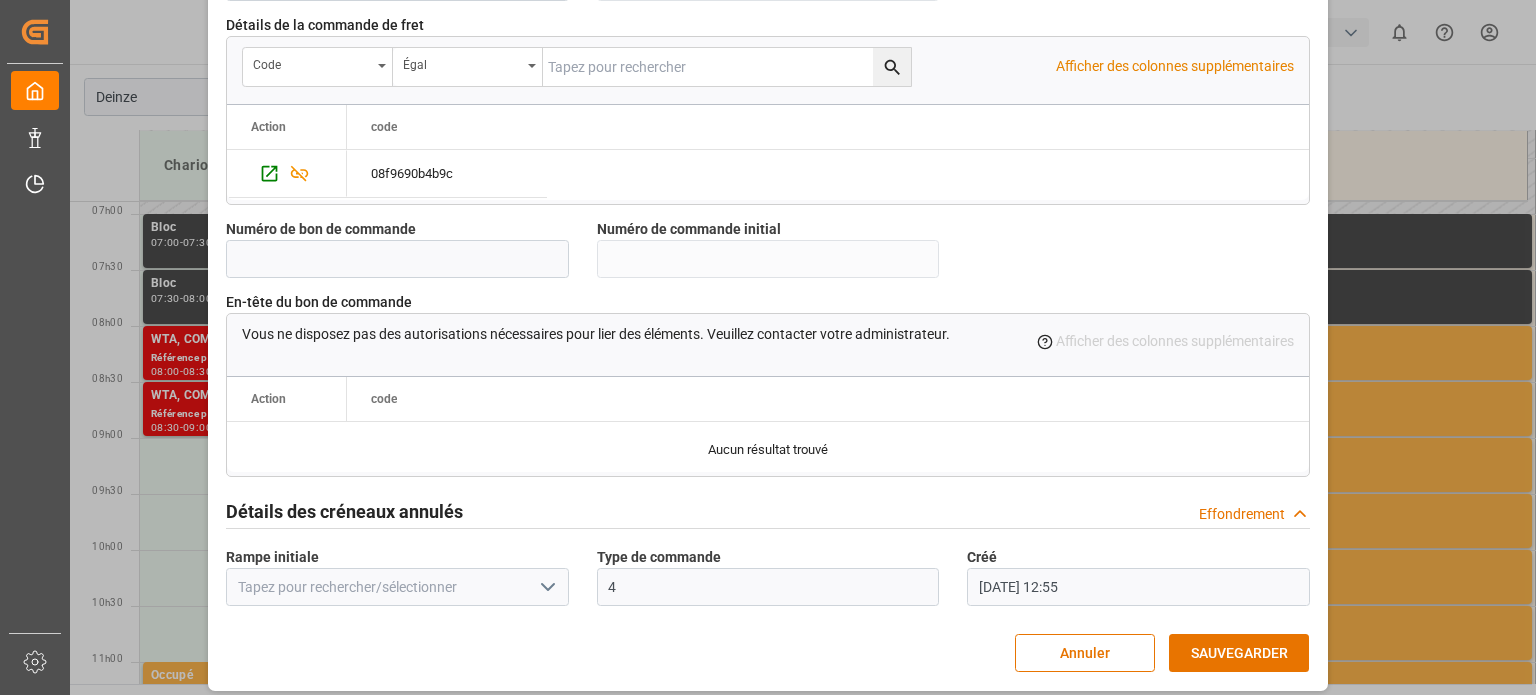 scroll, scrollTop: 1936, scrollLeft: 0, axis: vertical 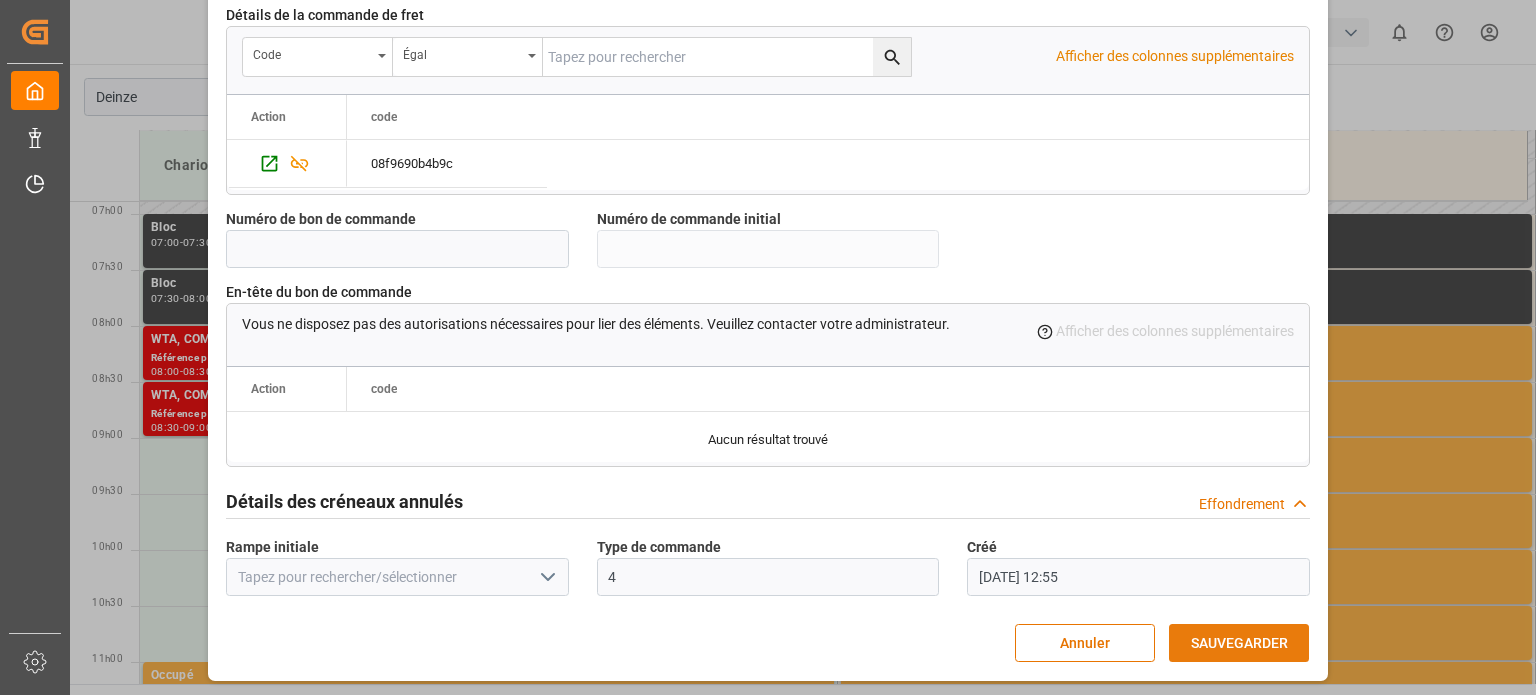 click on "SAUVEGARDER" at bounding box center (1239, 643) 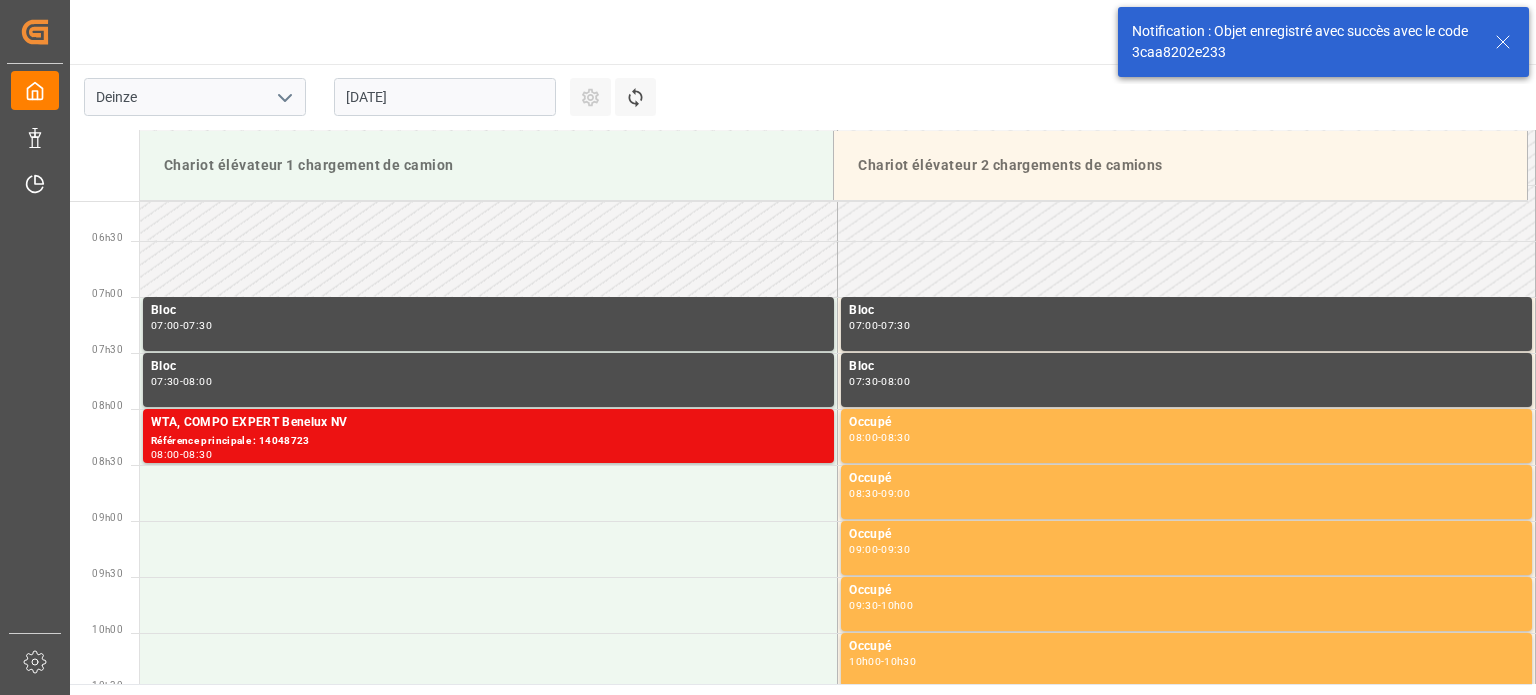 scroll, scrollTop: 771, scrollLeft: 0, axis: vertical 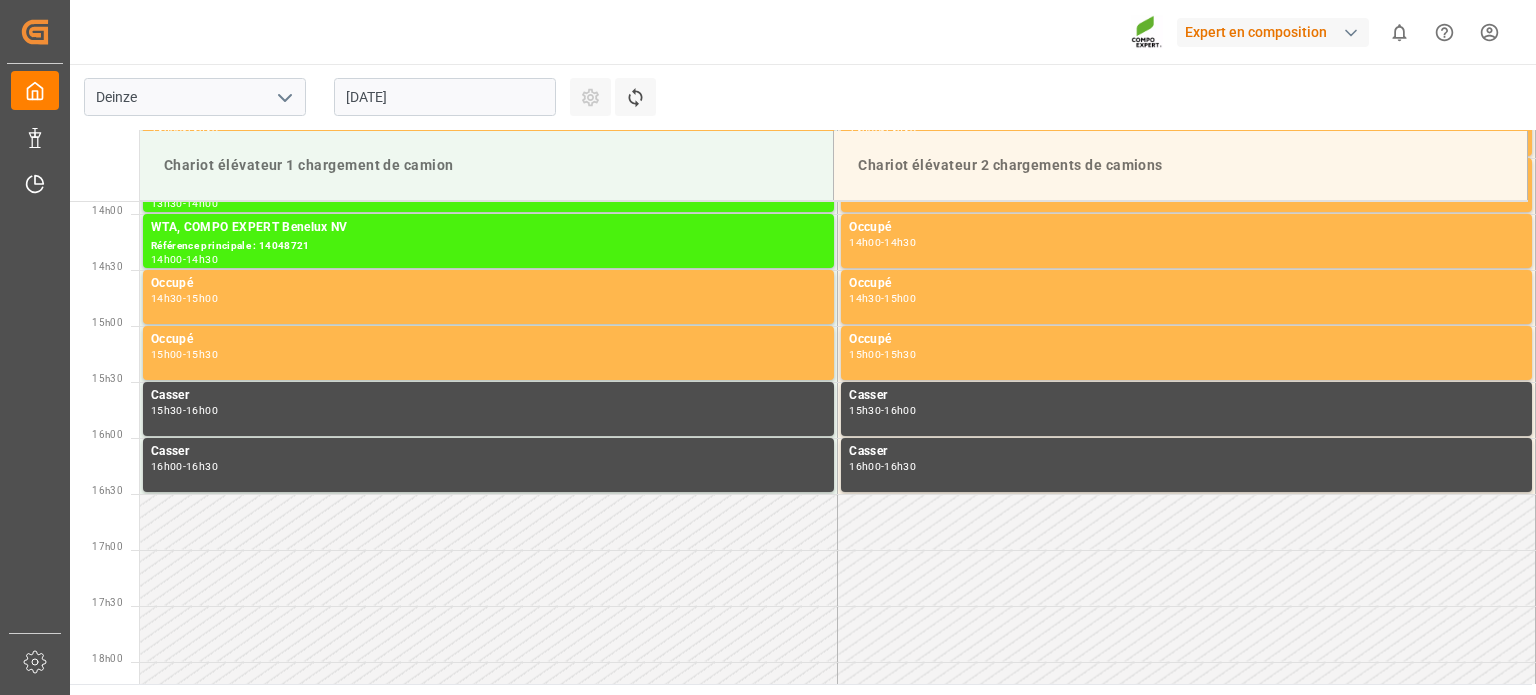 click on "[DATE]" at bounding box center (445, 97) 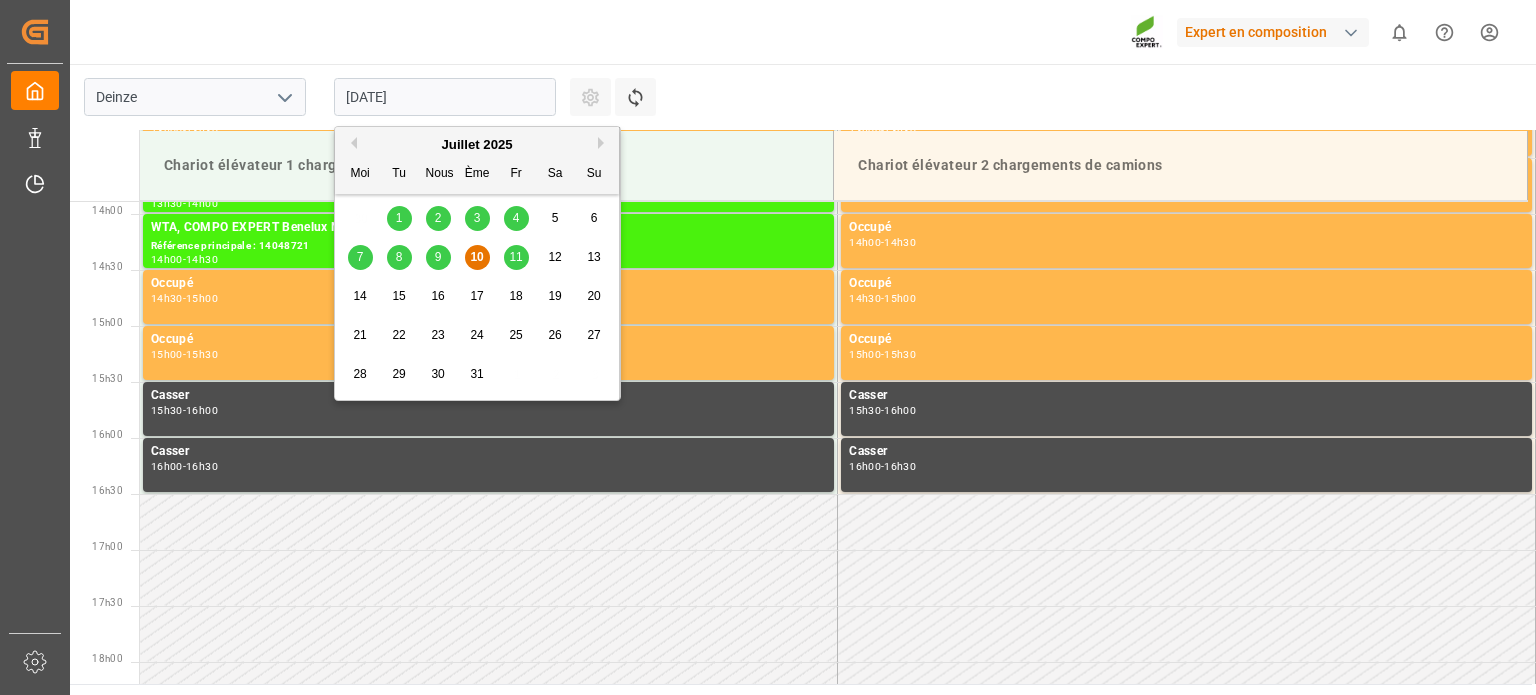 click on "11" at bounding box center [515, 257] 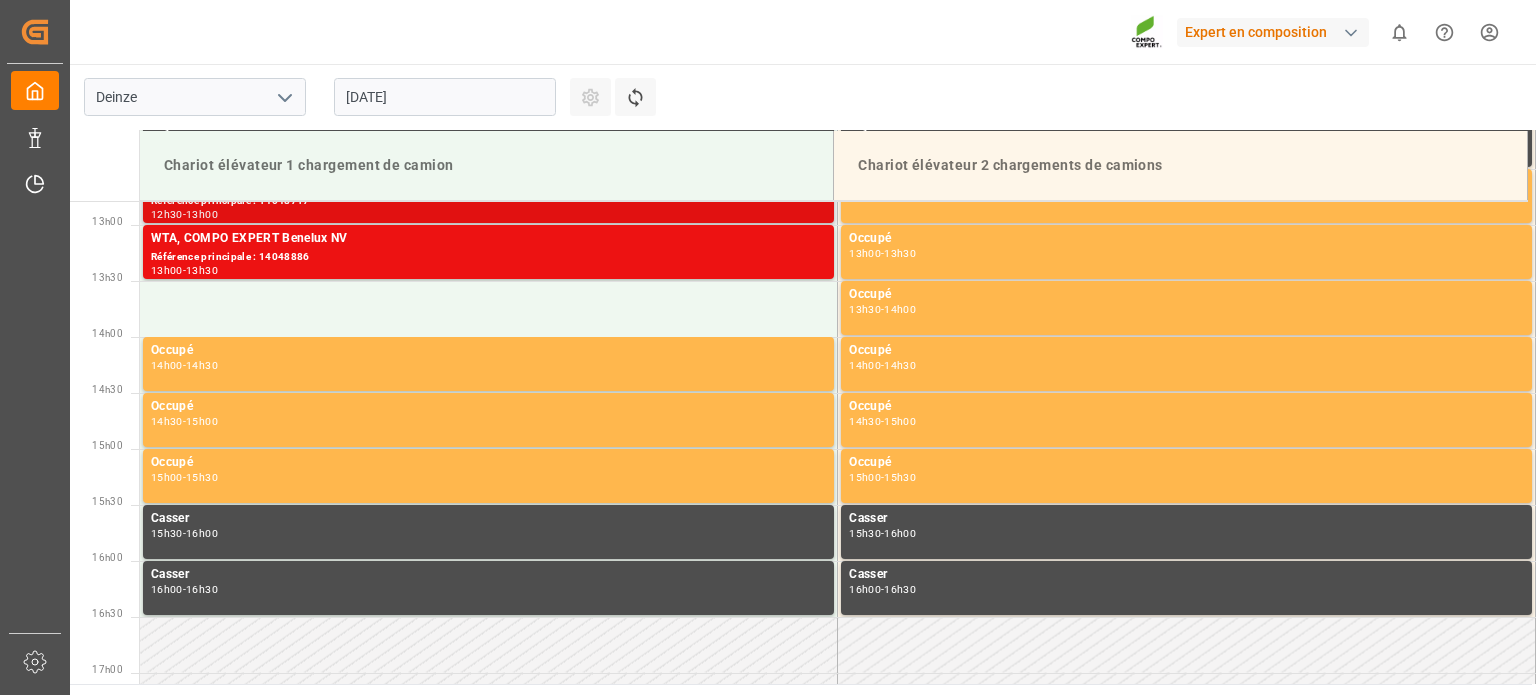 scroll, scrollTop: 1255, scrollLeft: 0, axis: vertical 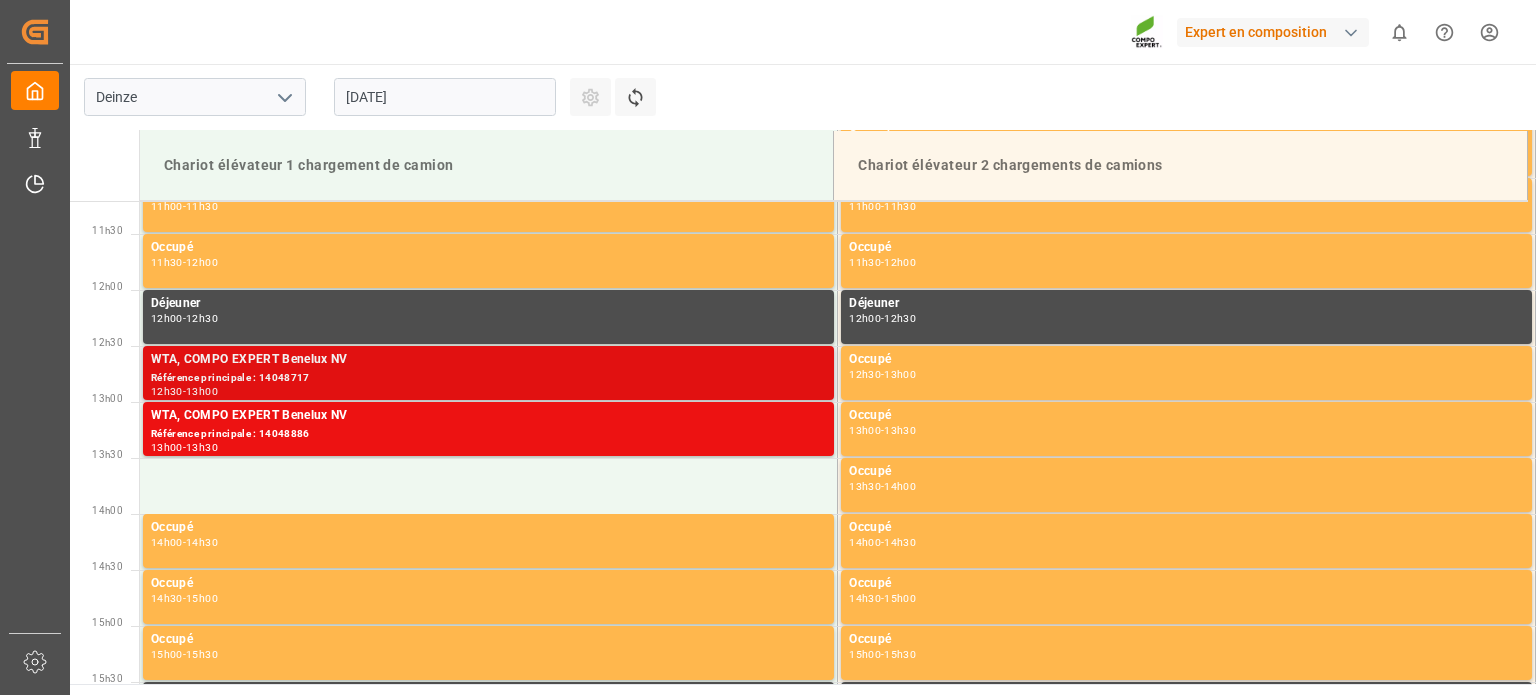 click on "Référence principale : 14048717" at bounding box center (488, 378) 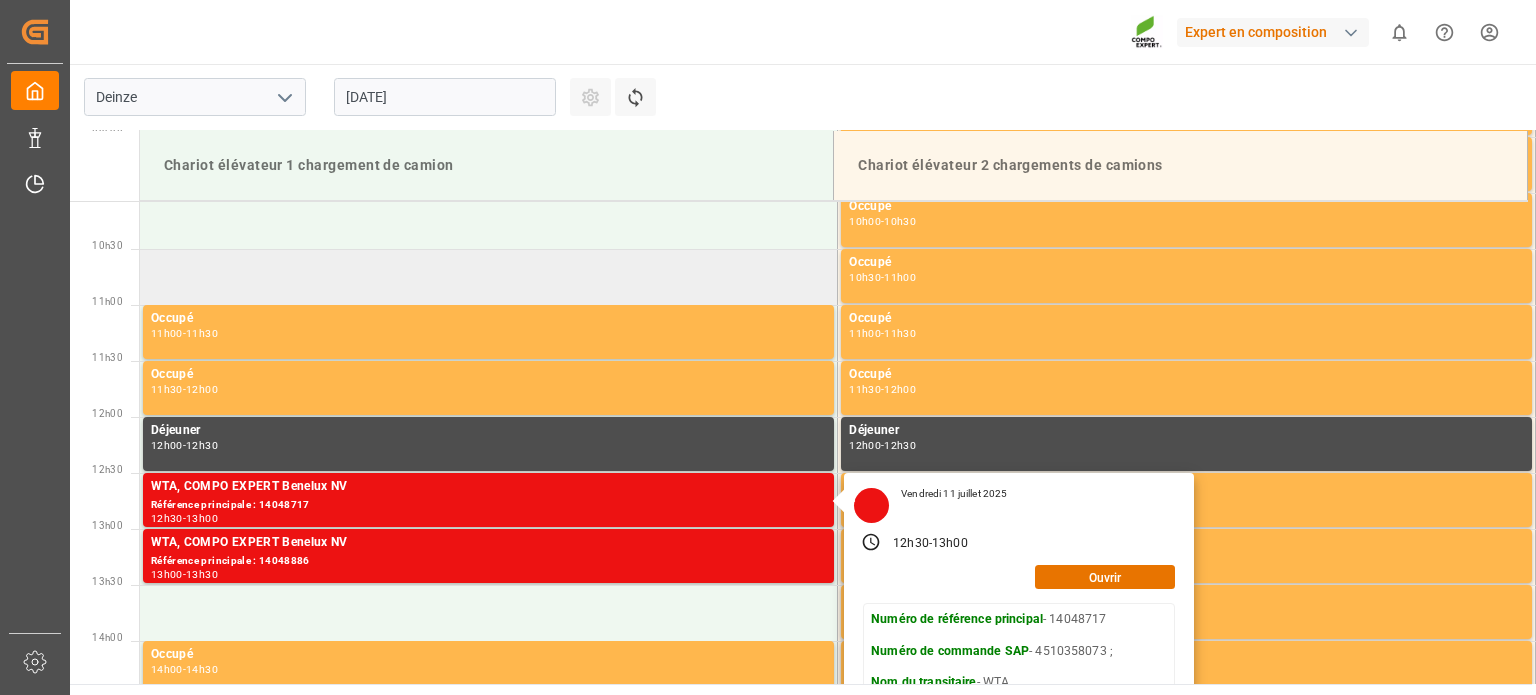 scroll, scrollTop: 955, scrollLeft: 0, axis: vertical 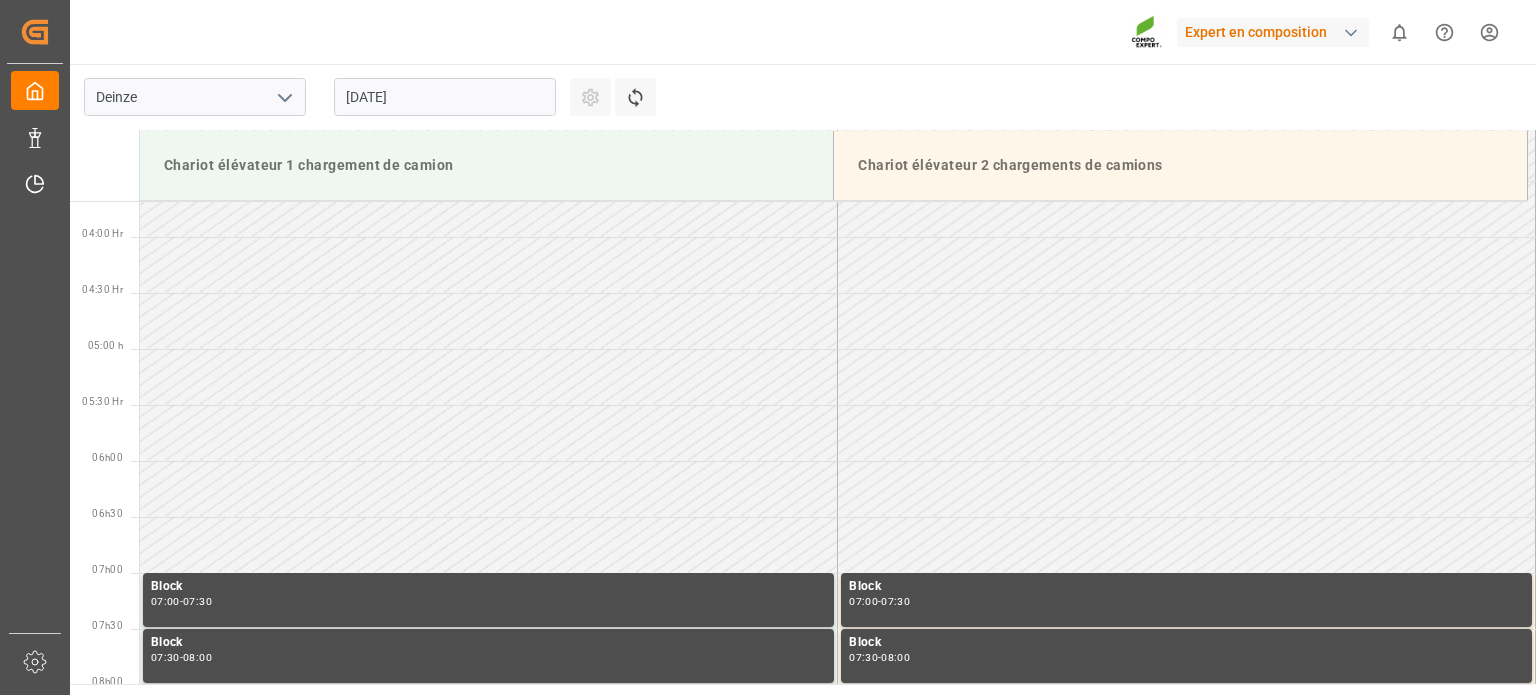 click on "[DATE]" at bounding box center (445, 97) 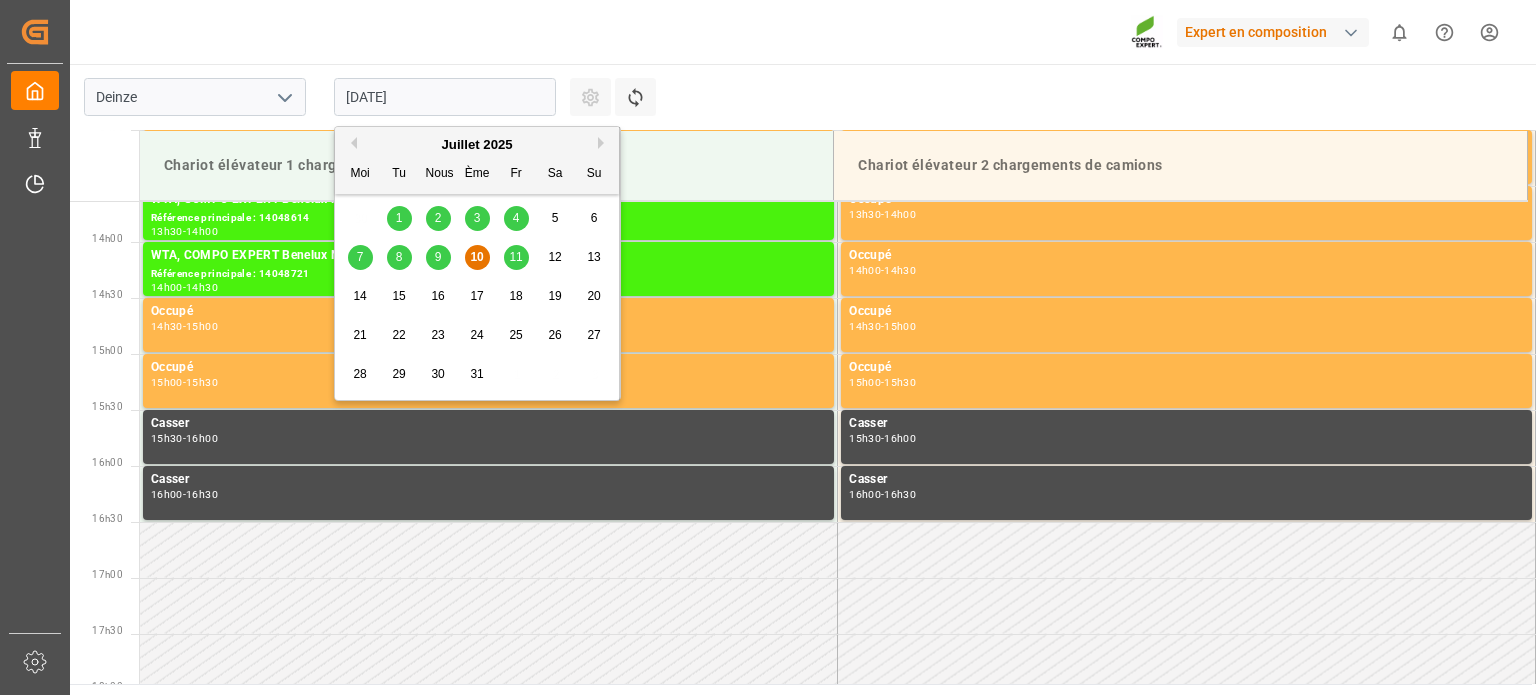 scroll, scrollTop: 1555, scrollLeft: 0, axis: vertical 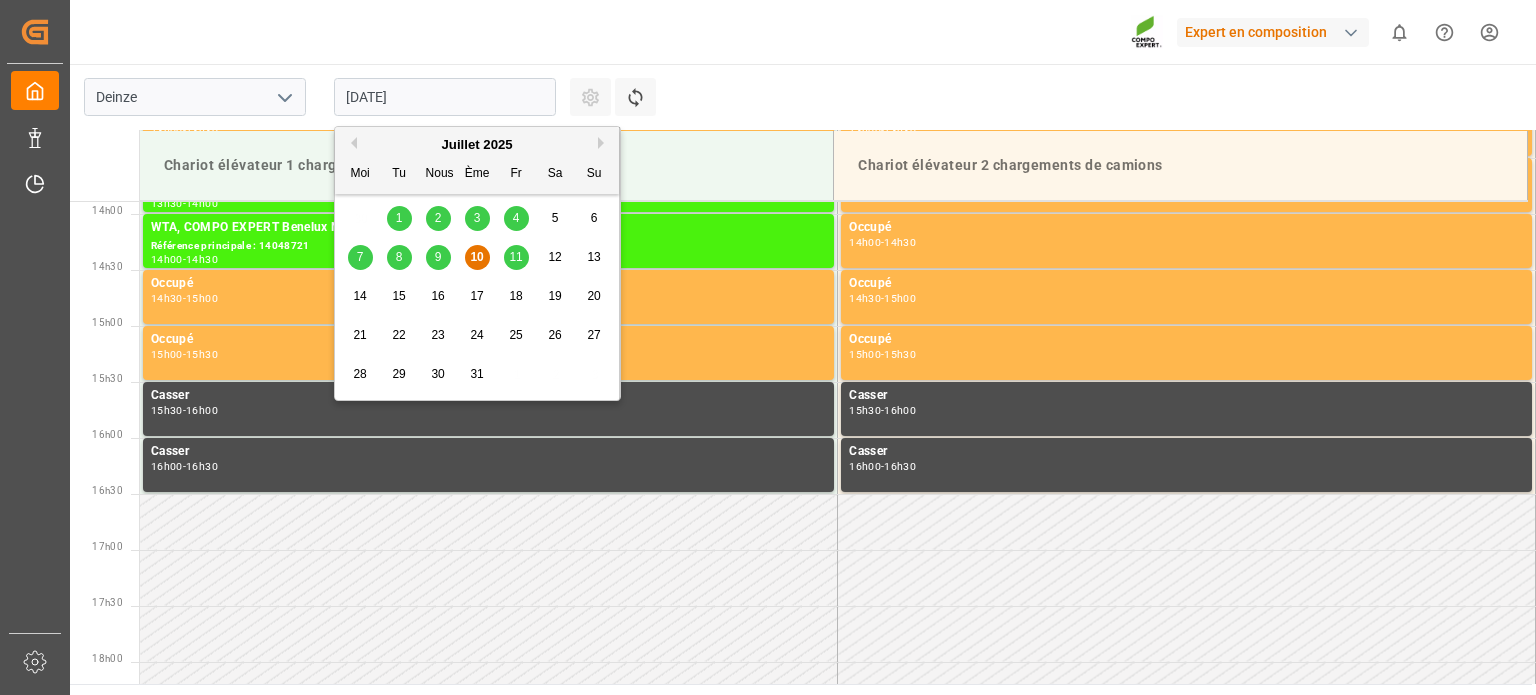 click on "11" at bounding box center [516, 258] 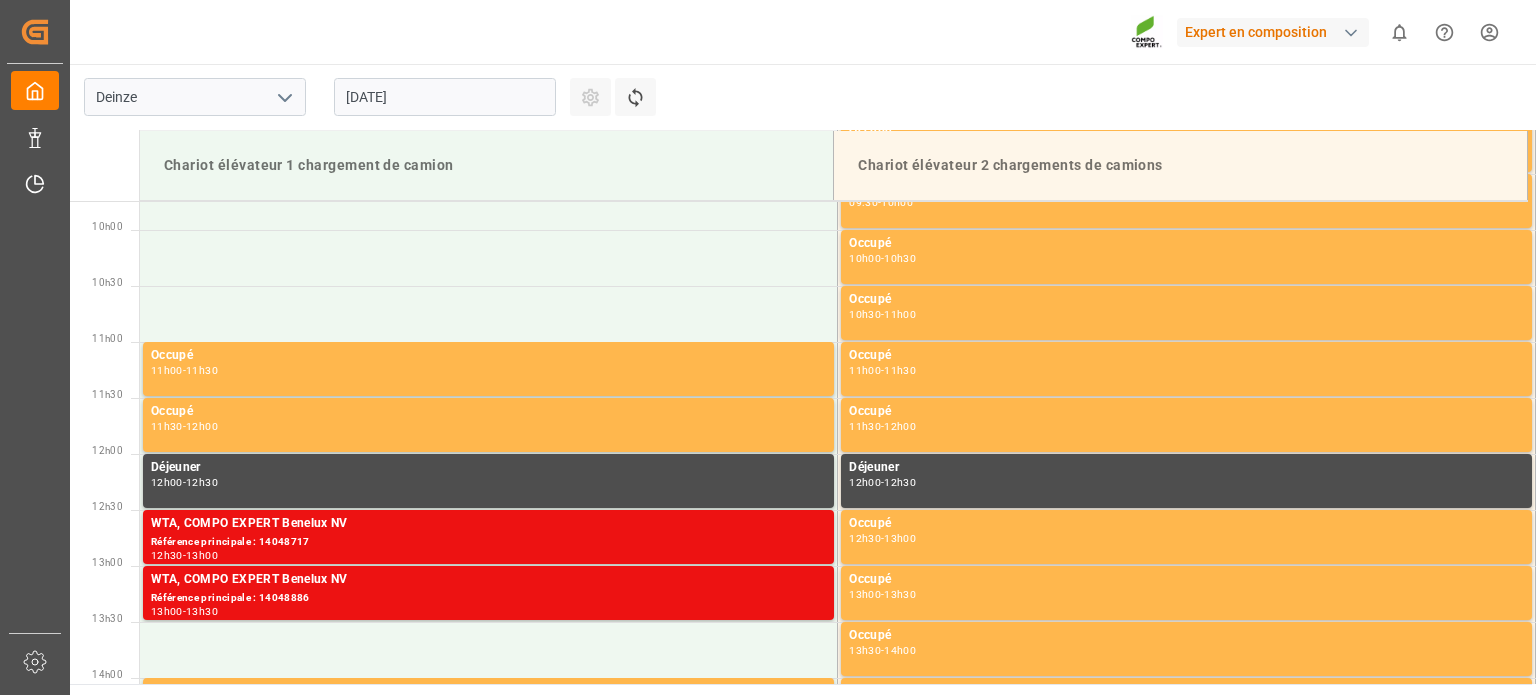 scroll, scrollTop: 791, scrollLeft: 0, axis: vertical 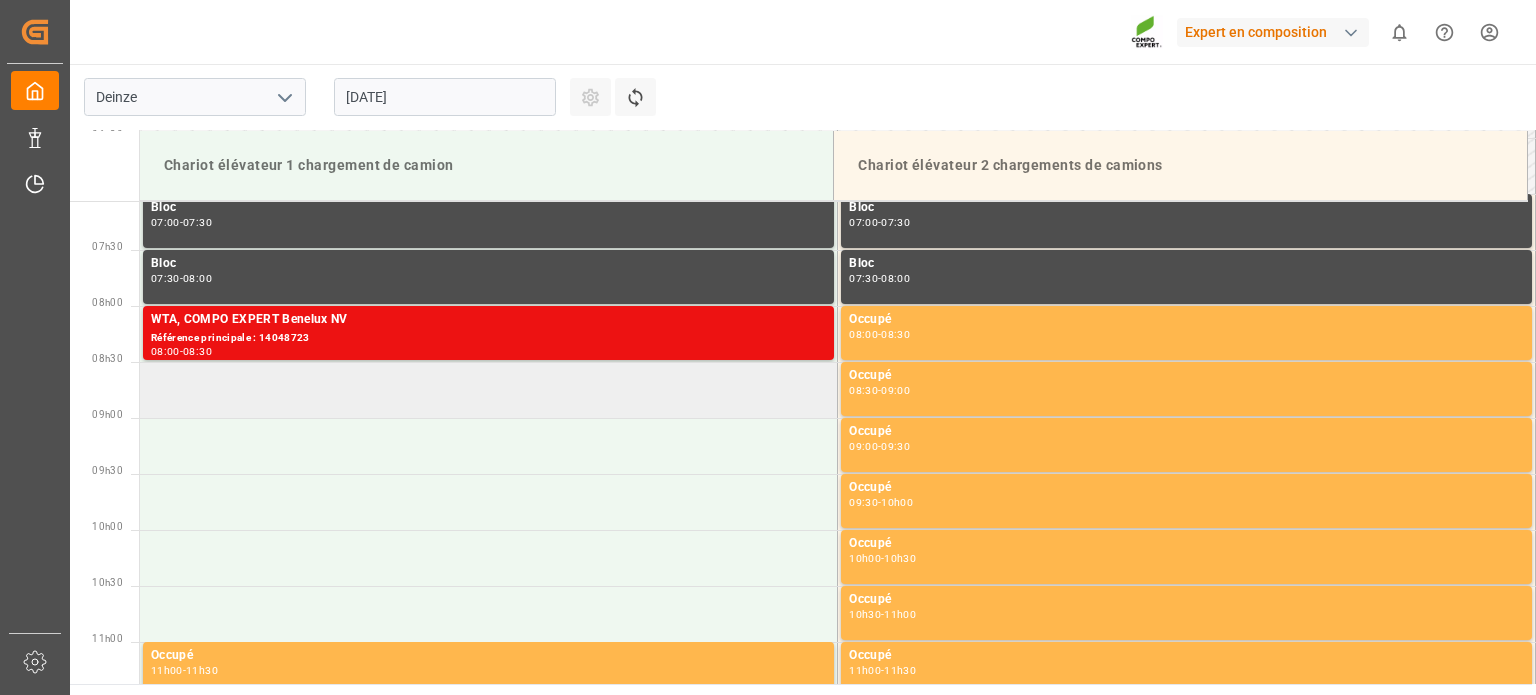 click at bounding box center (489, 390) 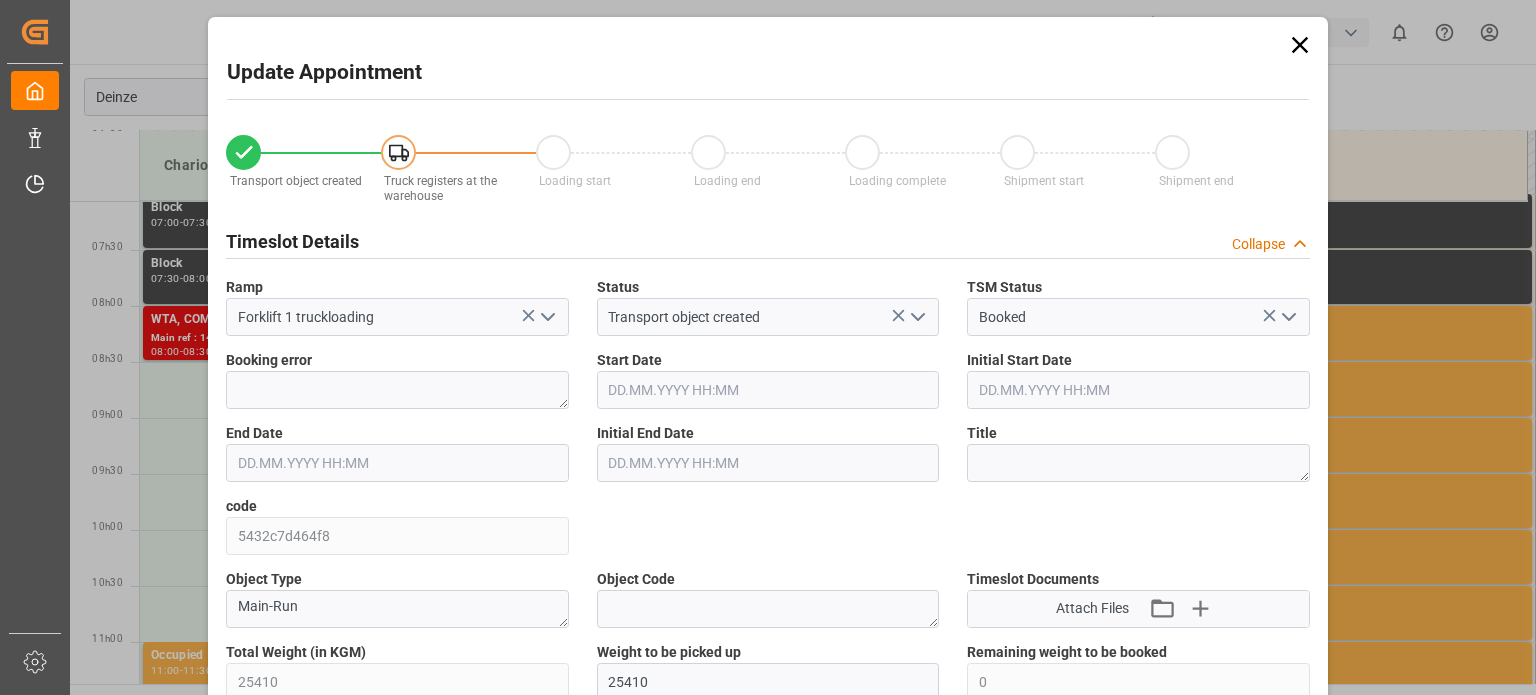 type on "25410" 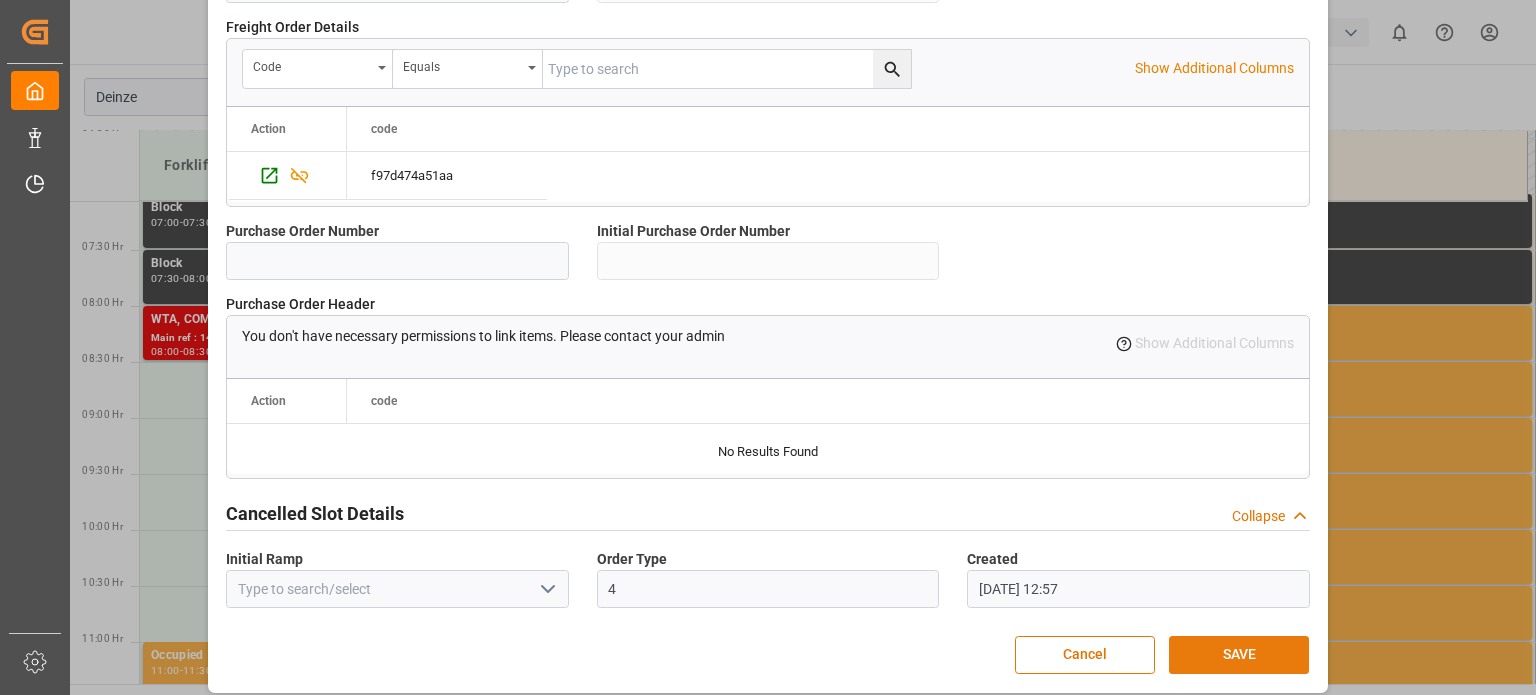 scroll, scrollTop: 1936, scrollLeft: 0, axis: vertical 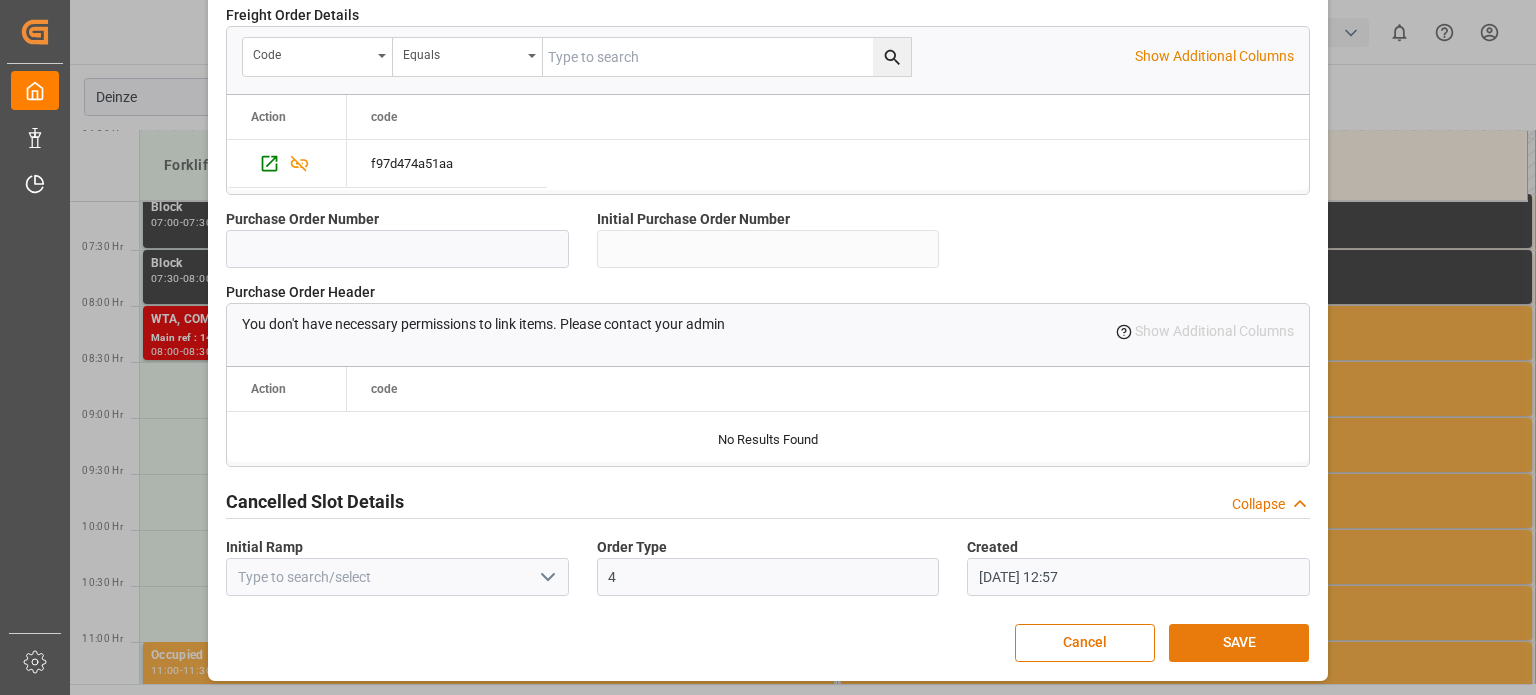click on "SAVE" at bounding box center (1239, 643) 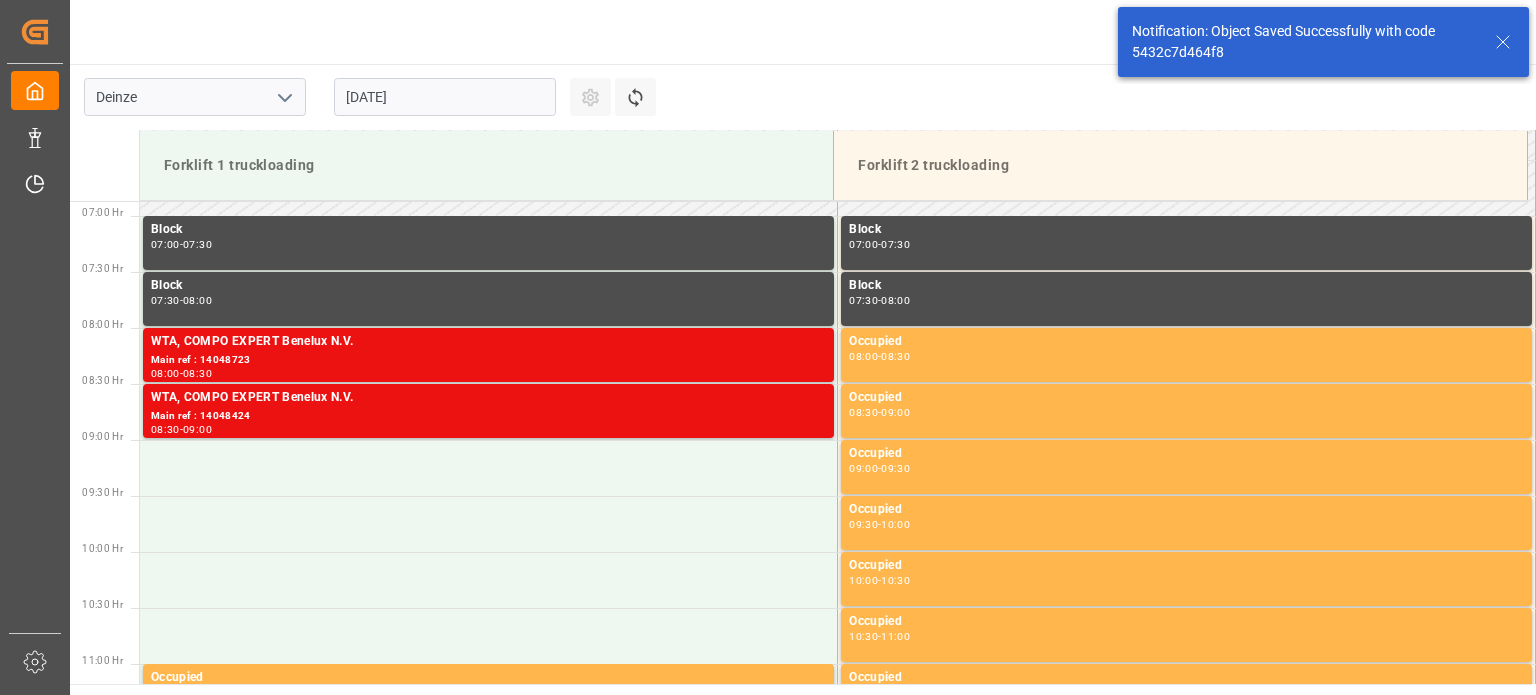 scroll, scrollTop: 771, scrollLeft: 0, axis: vertical 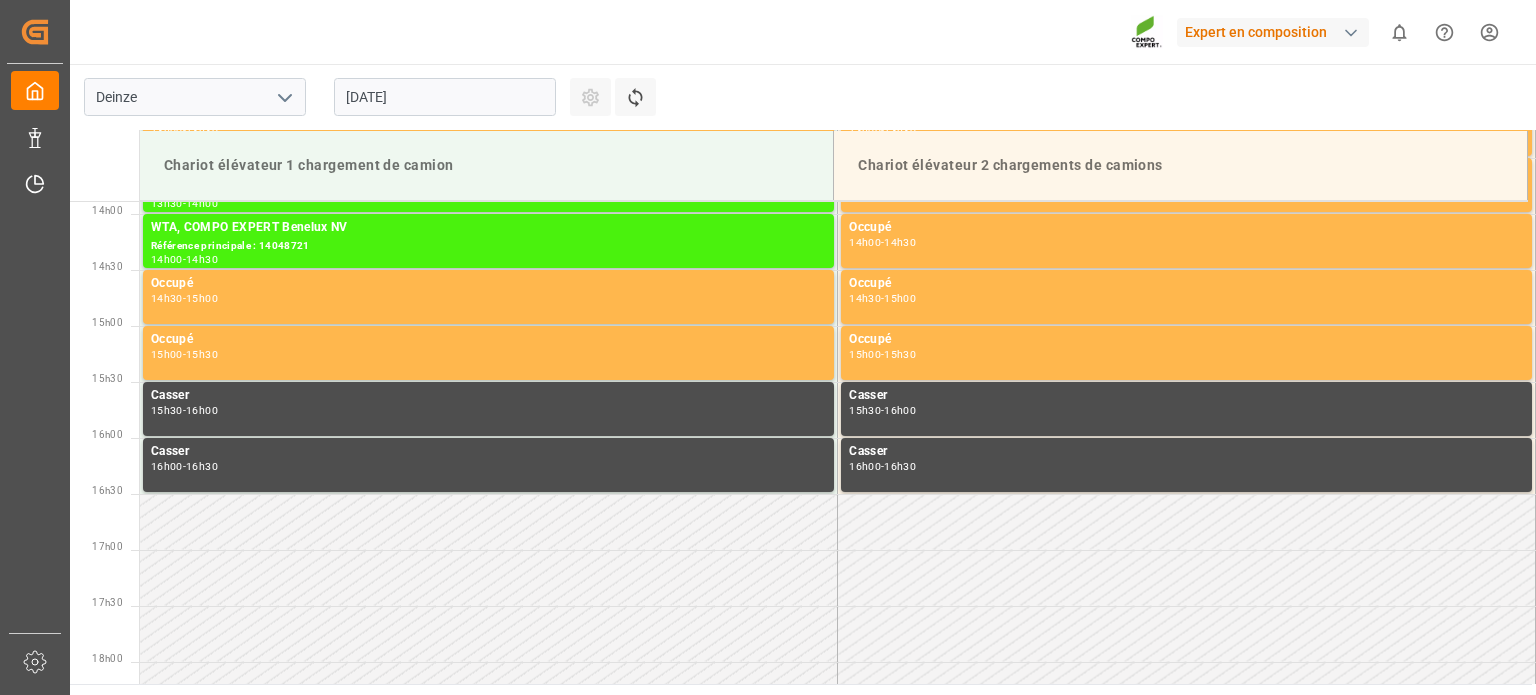click on "[DATE]" at bounding box center [445, 97] 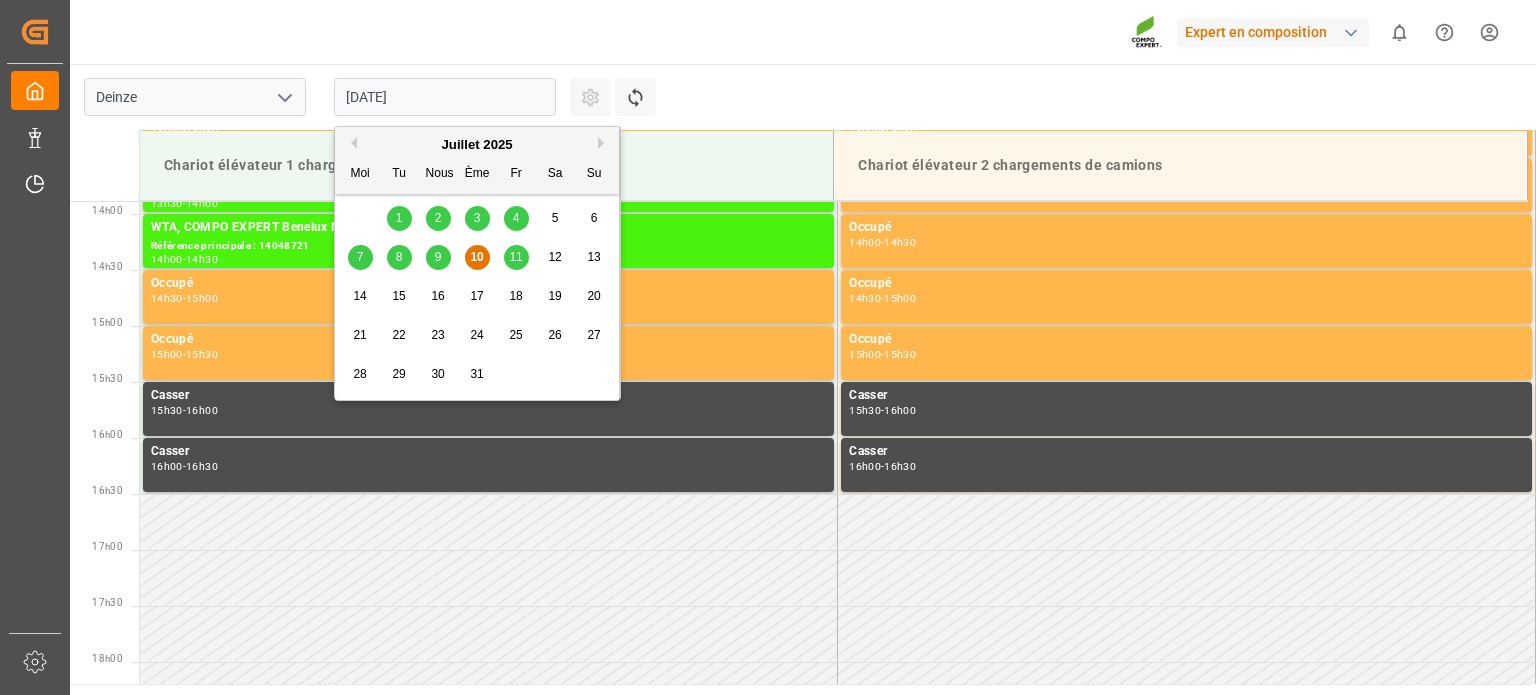 click on "11" at bounding box center [516, 258] 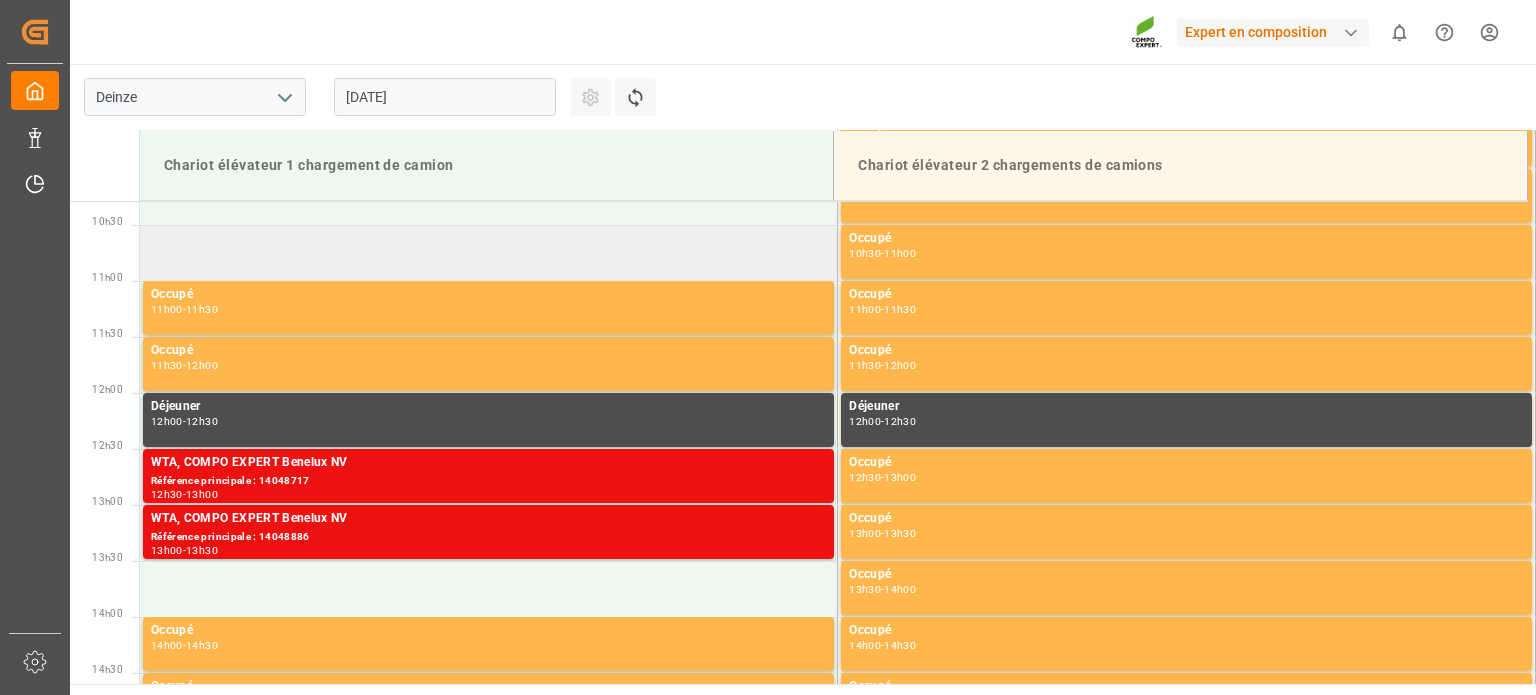 scroll, scrollTop: 891, scrollLeft: 0, axis: vertical 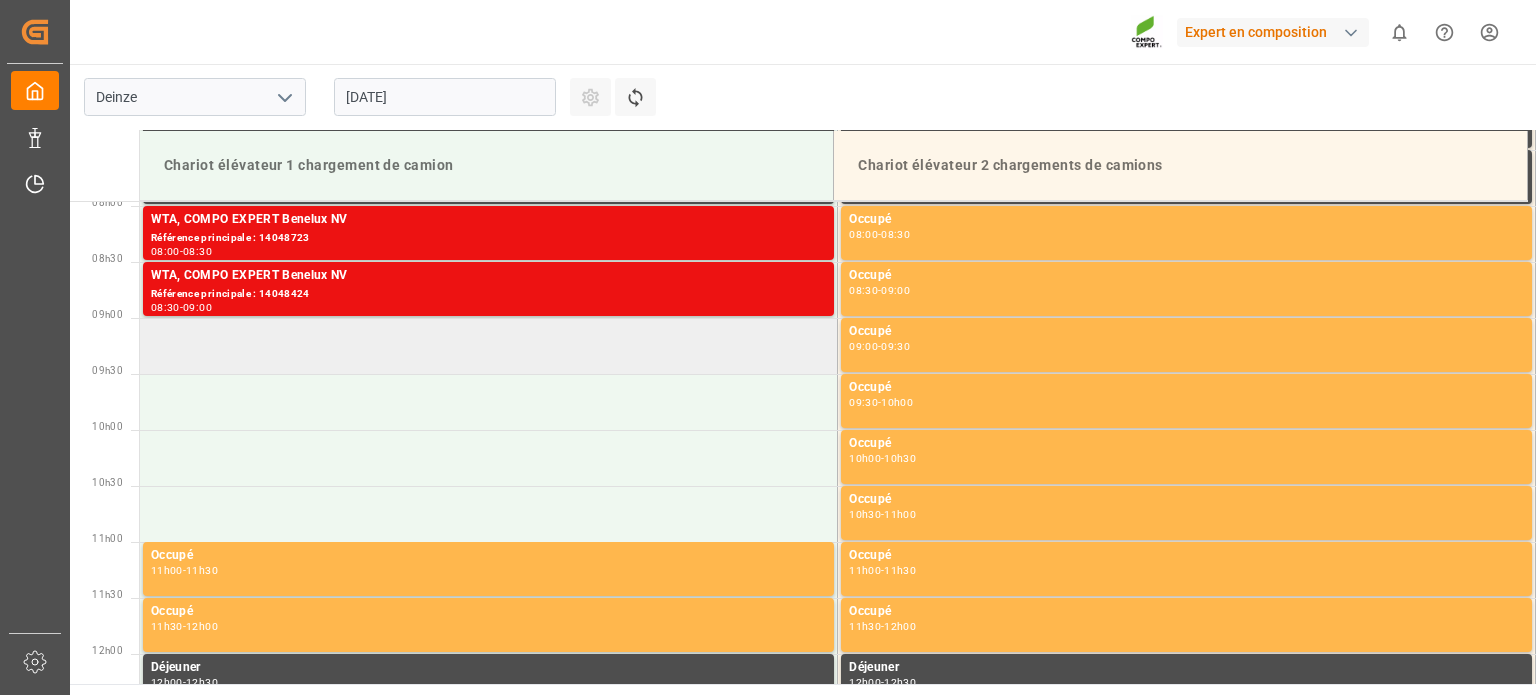 click at bounding box center (489, 346) 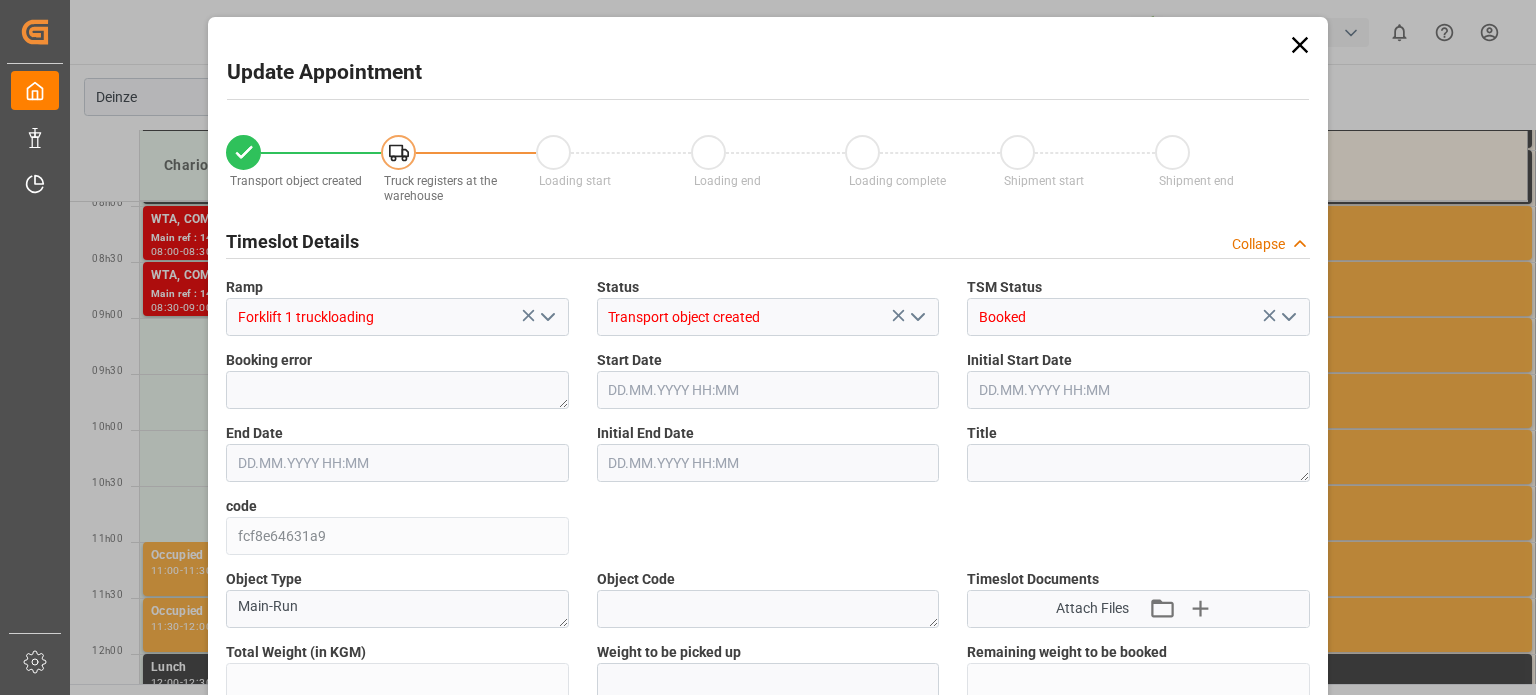 type on "25410" 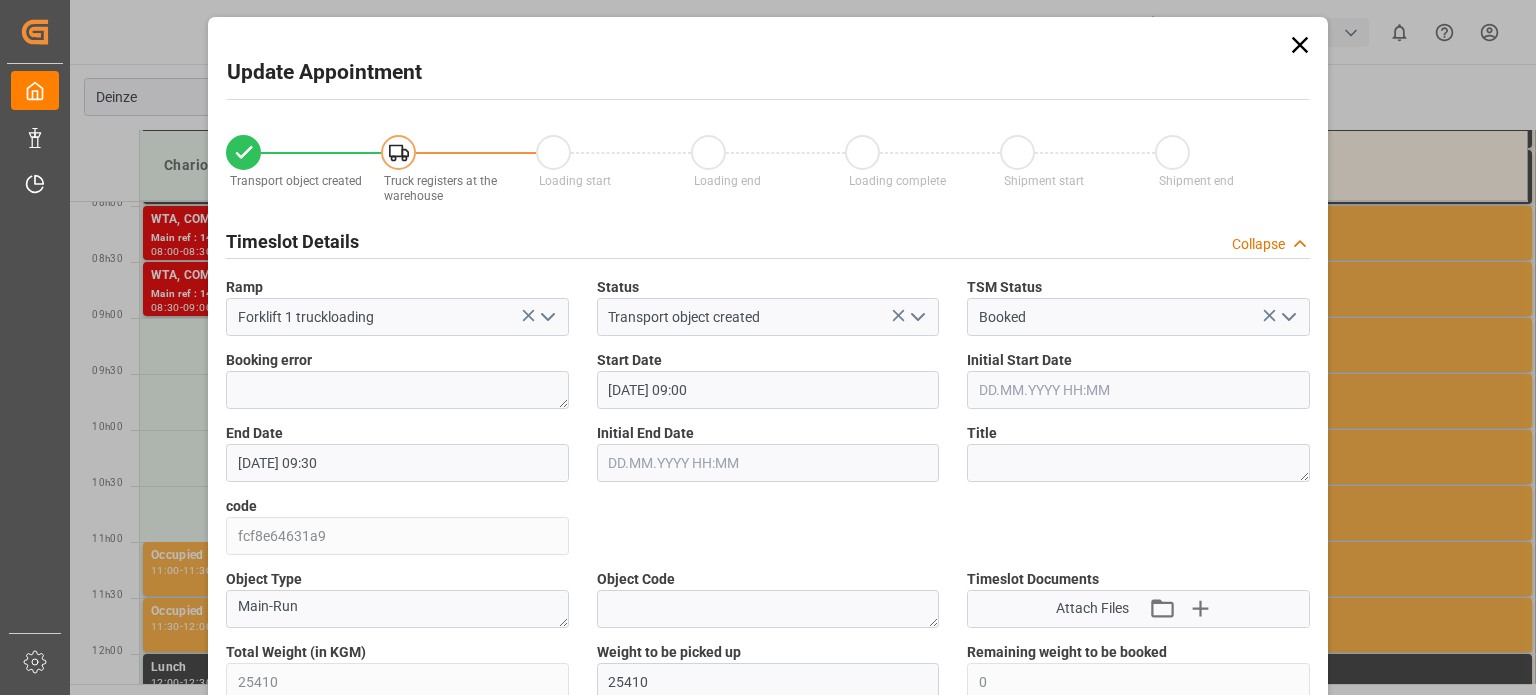 type on "[DATE] 09:00" 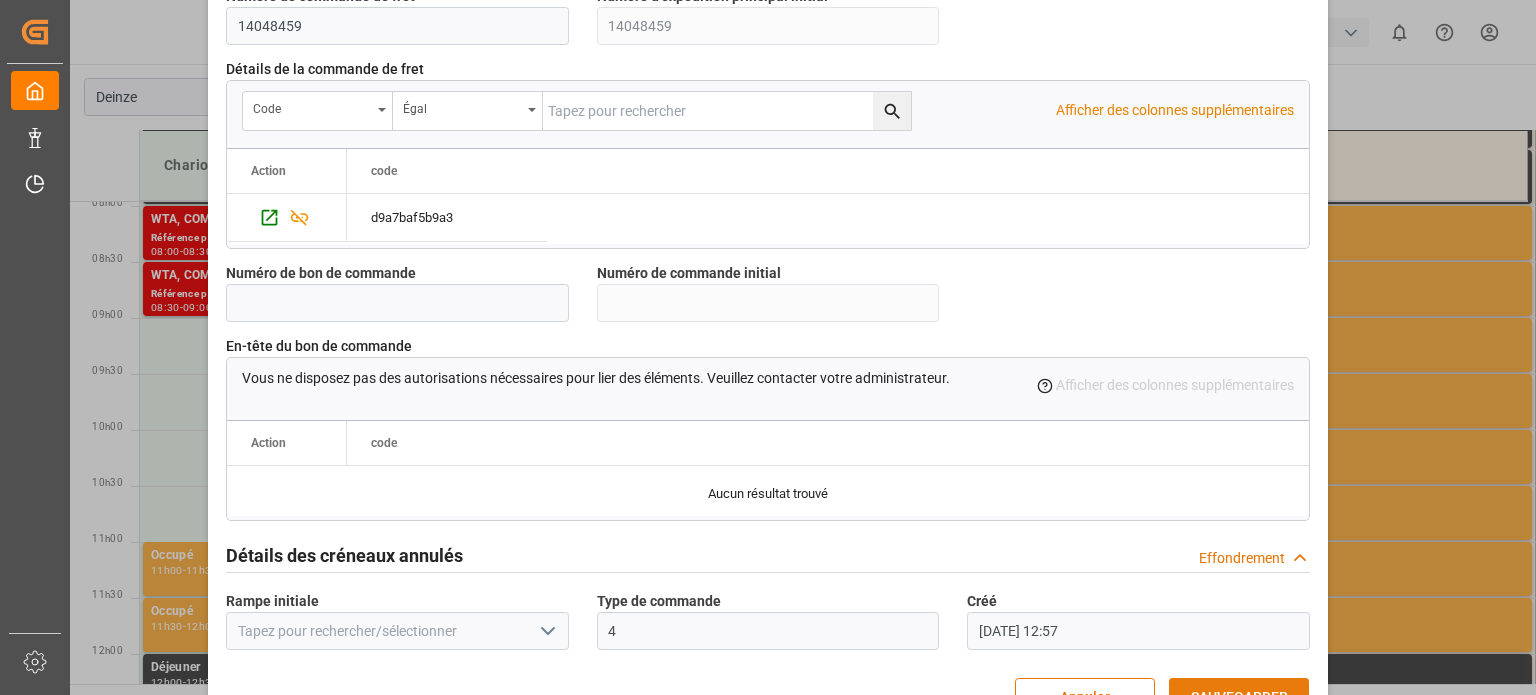 scroll, scrollTop: 1936, scrollLeft: 0, axis: vertical 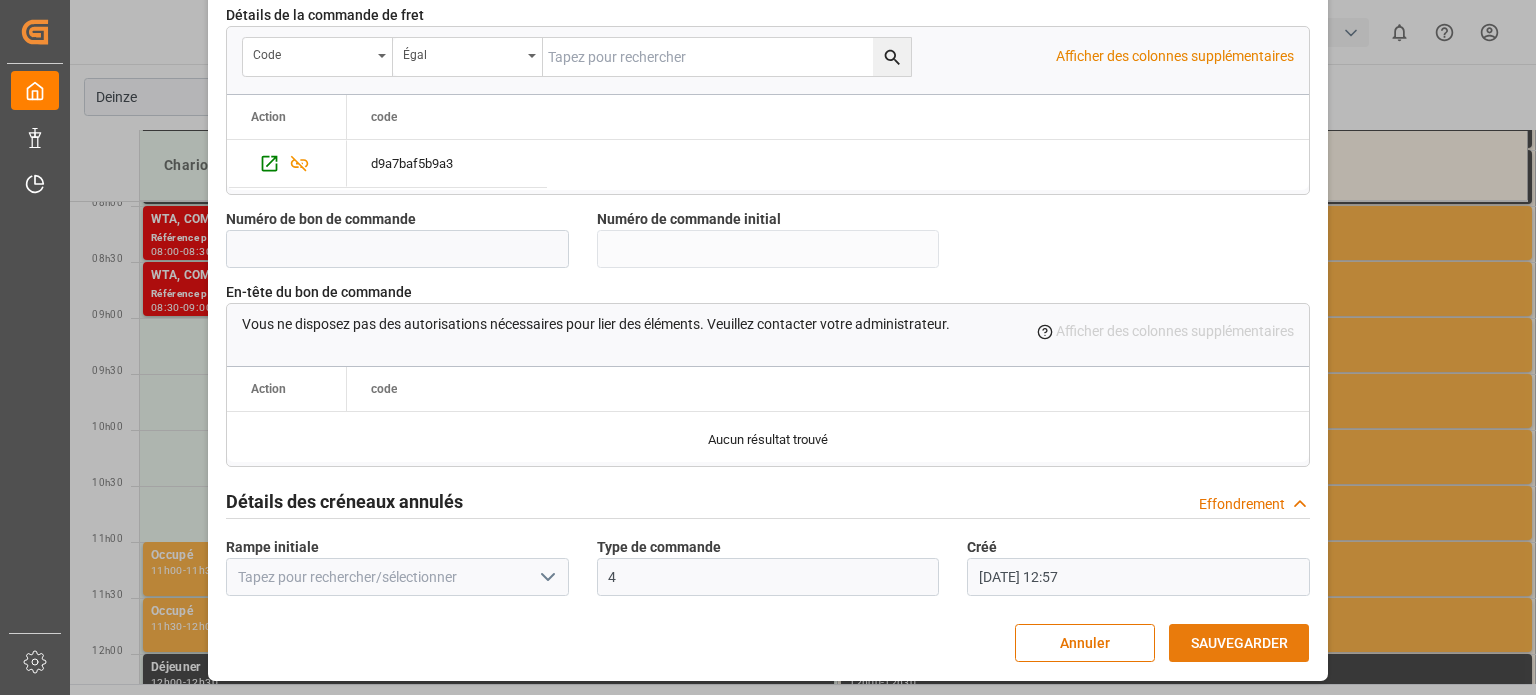 click on "SAUVEGARDER" at bounding box center [1239, 643] 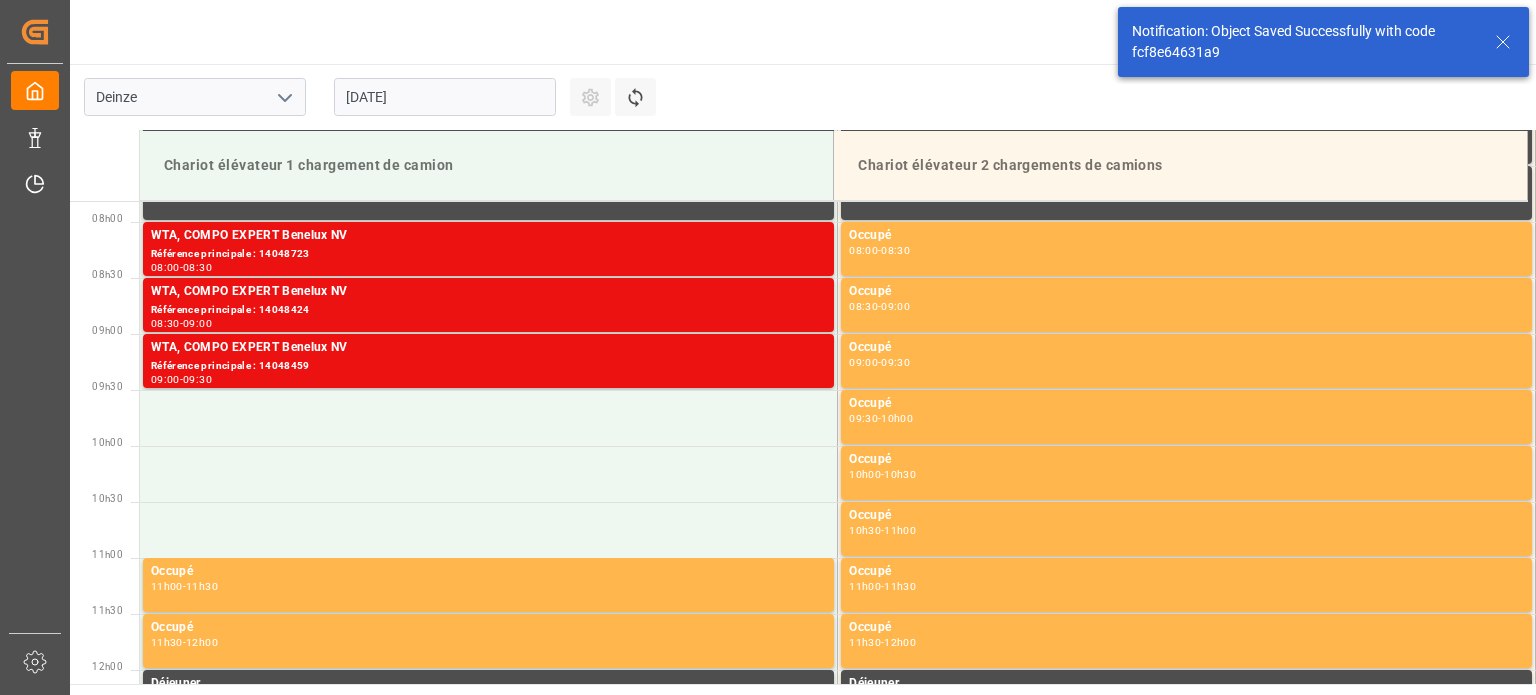 scroll, scrollTop: 883, scrollLeft: 0, axis: vertical 